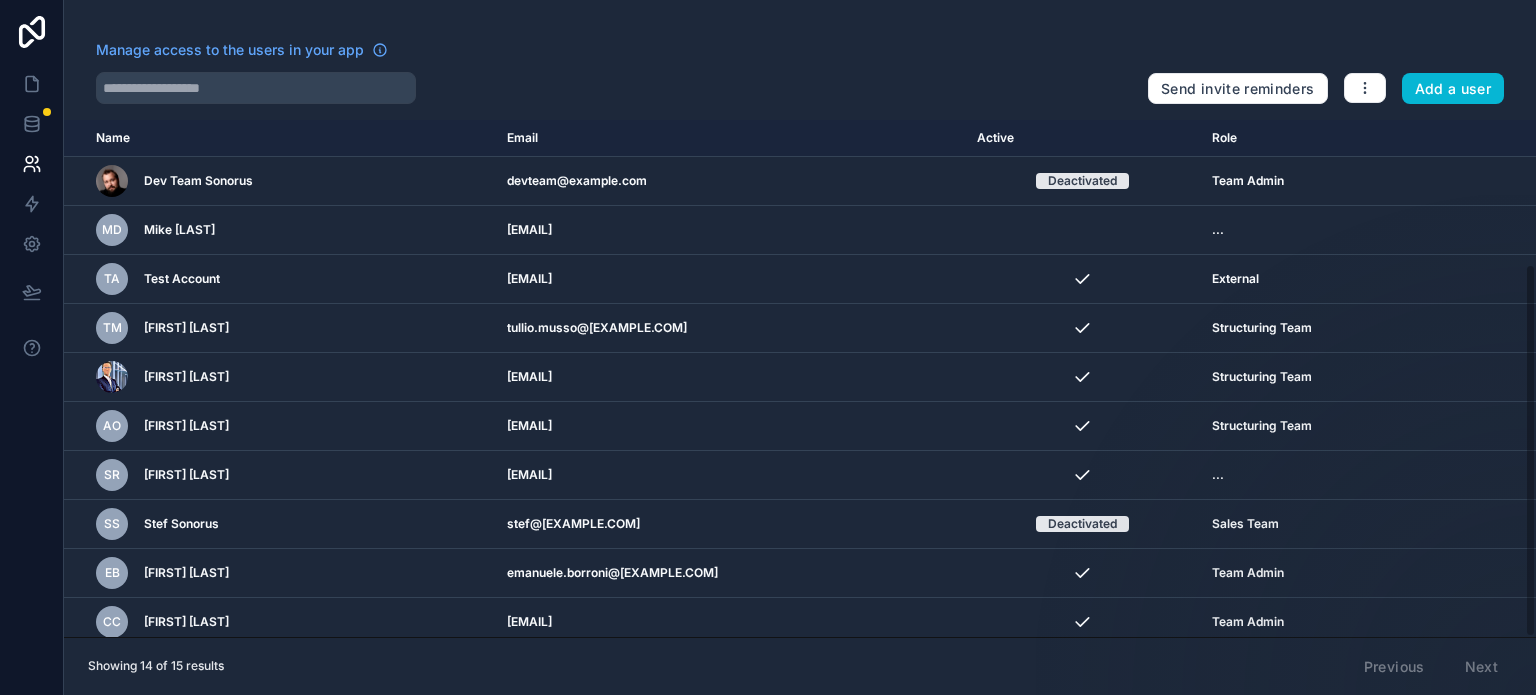 scroll, scrollTop: 0, scrollLeft: 0, axis: both 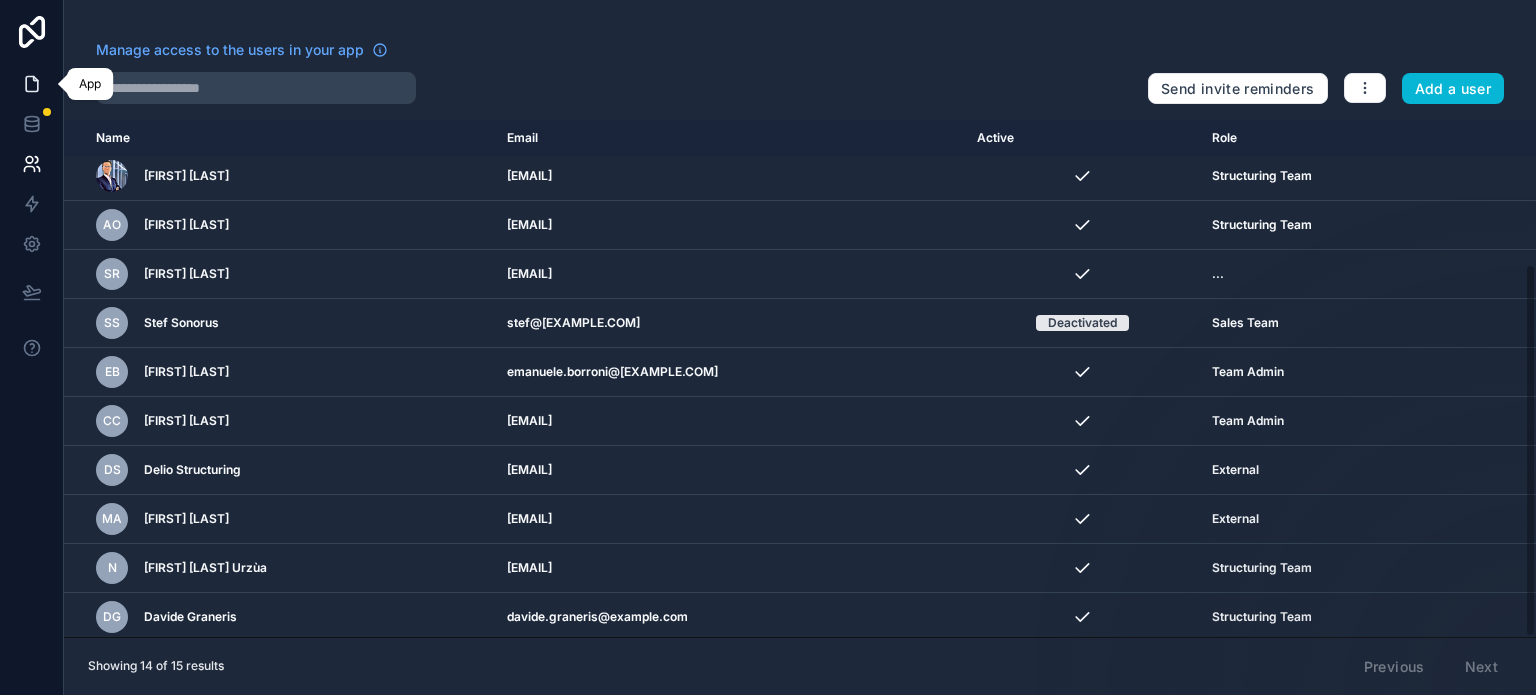 click 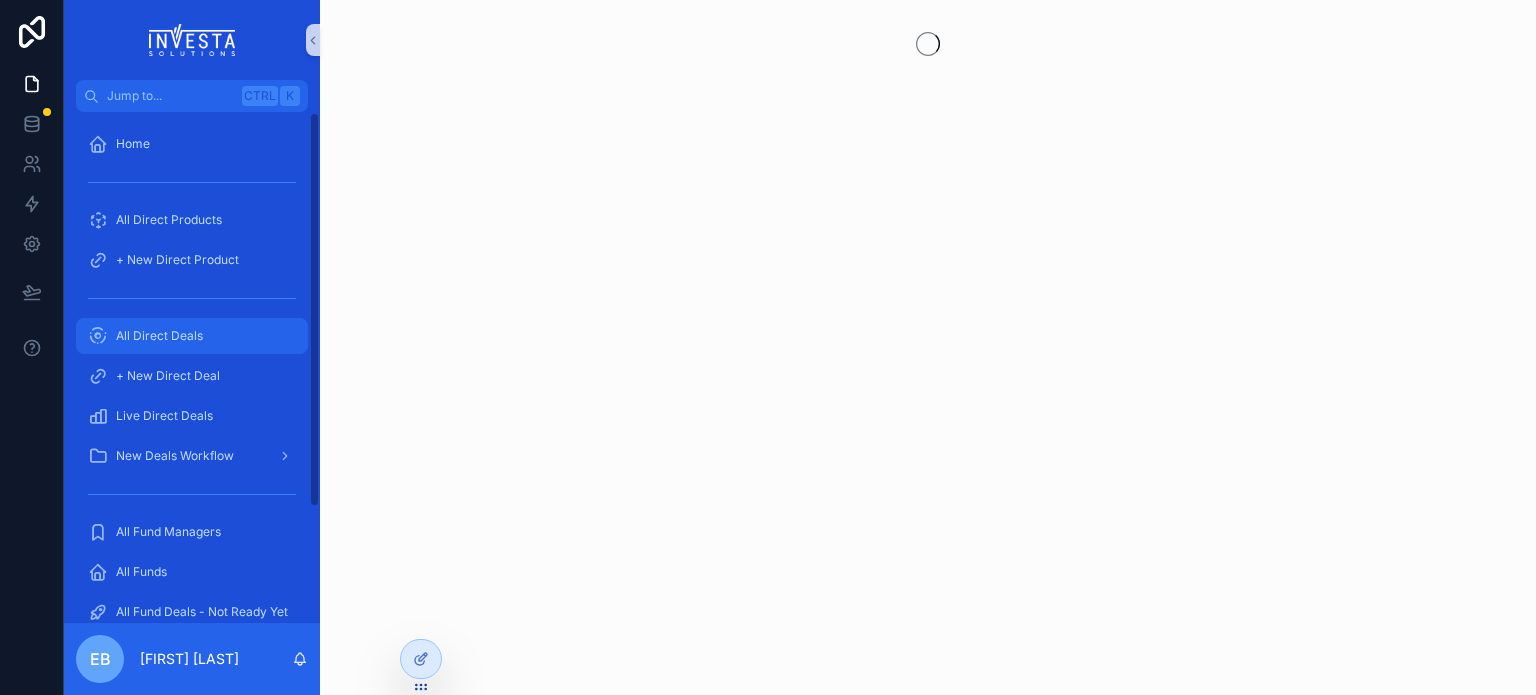 click on "All Direct Deals" at bounding box center (192, 336) 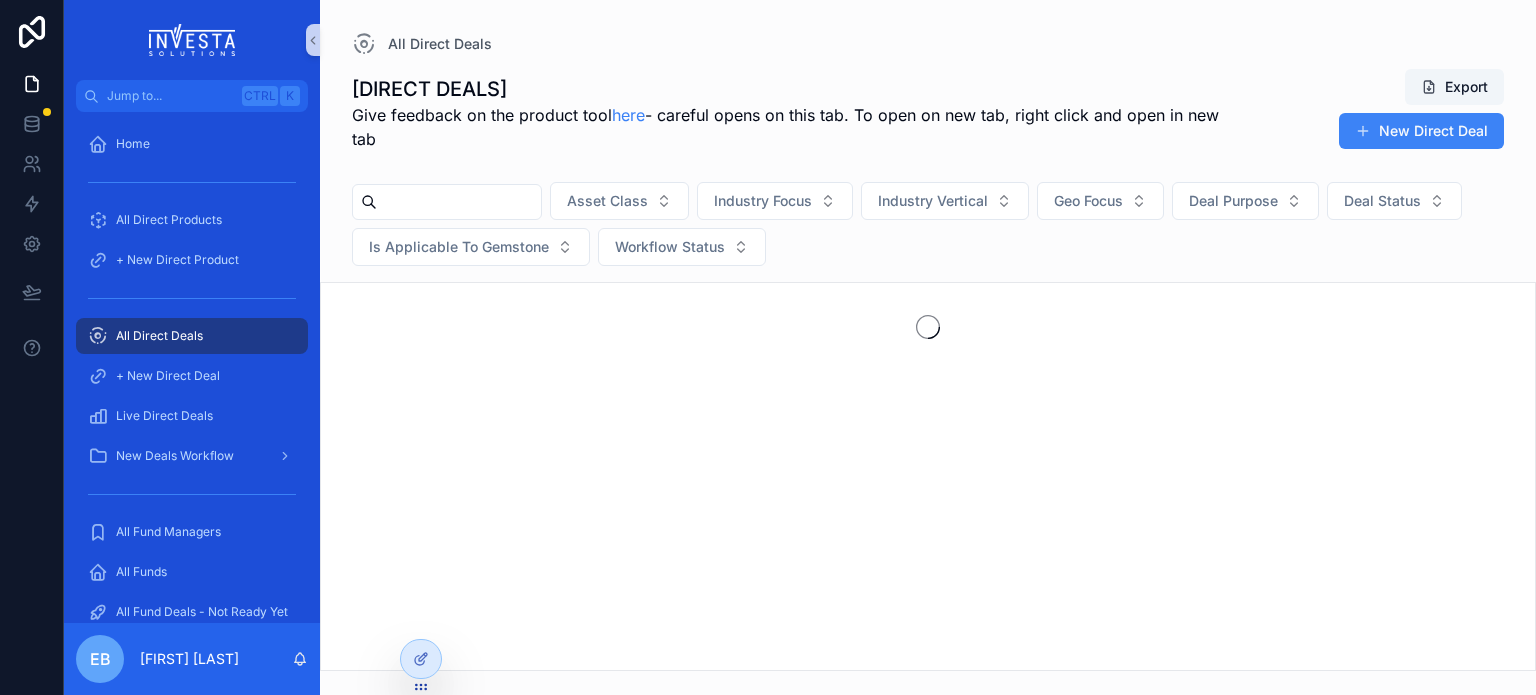 click at bounding box center (459, 202) 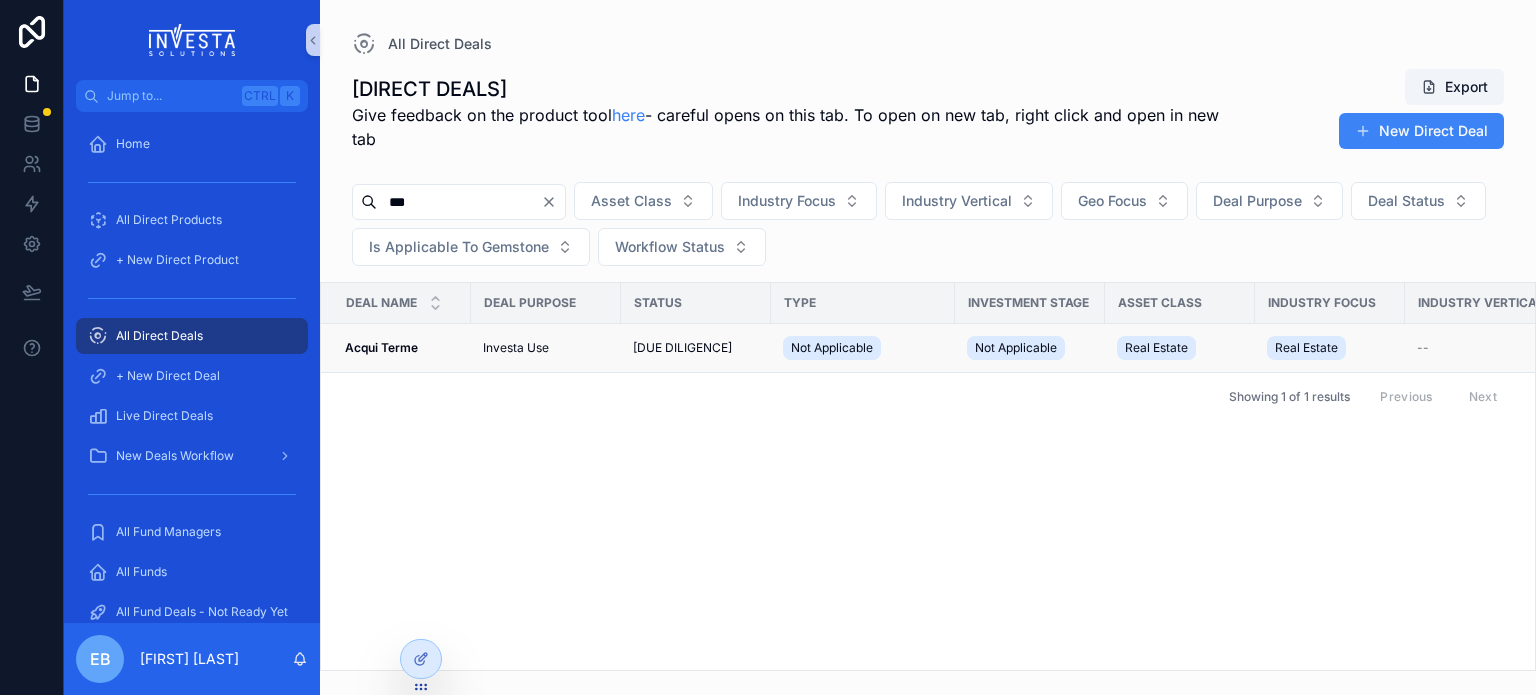 type on "***" 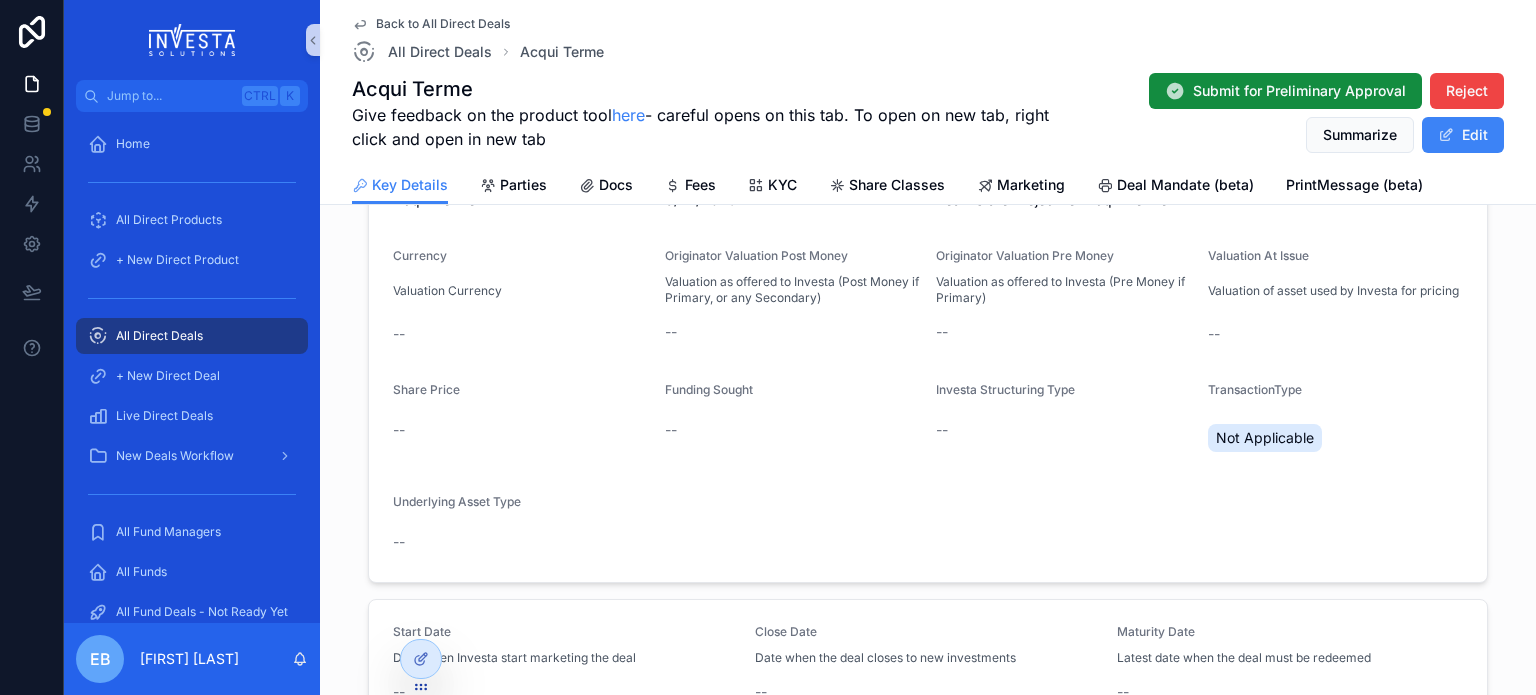 scroll, scrollTop: 0, scrollLeft: 0, axis: both 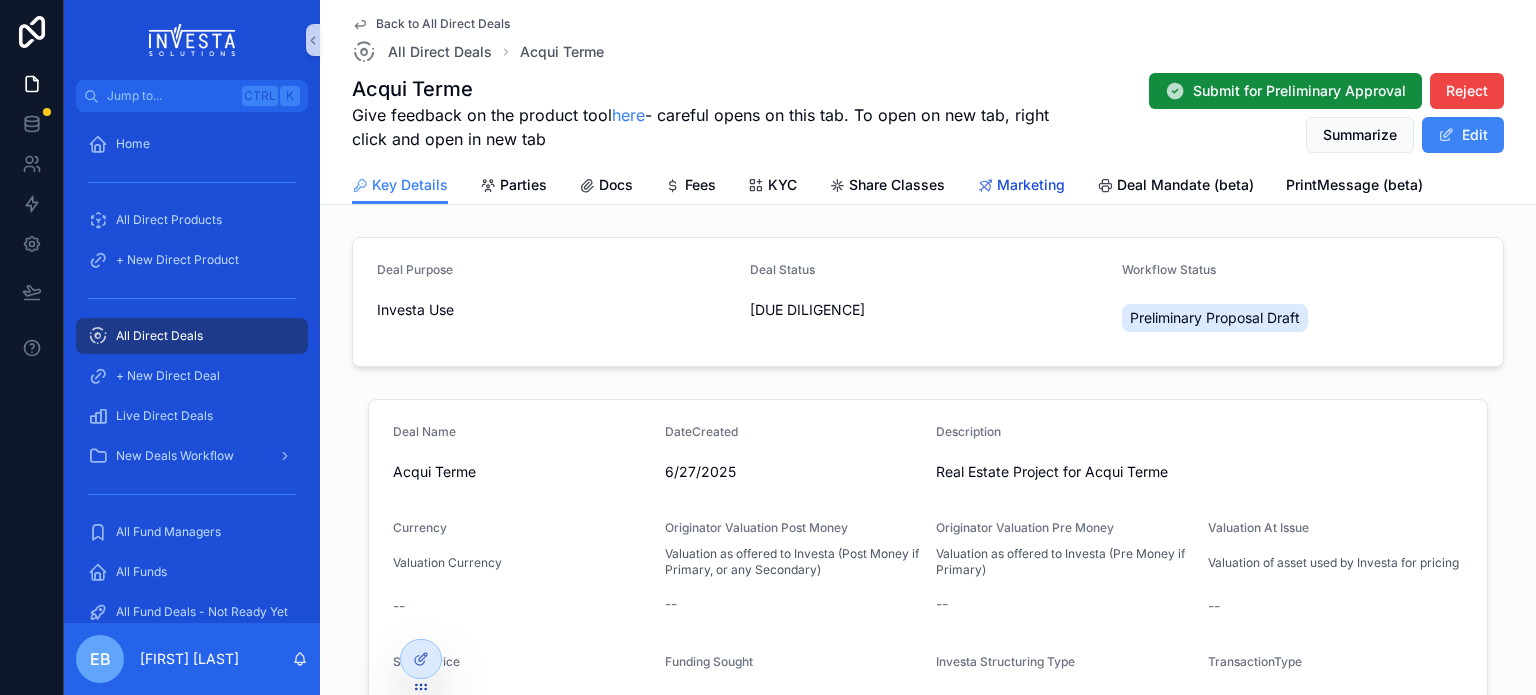 click on "Marketing" at bounding box center [1031, 185] 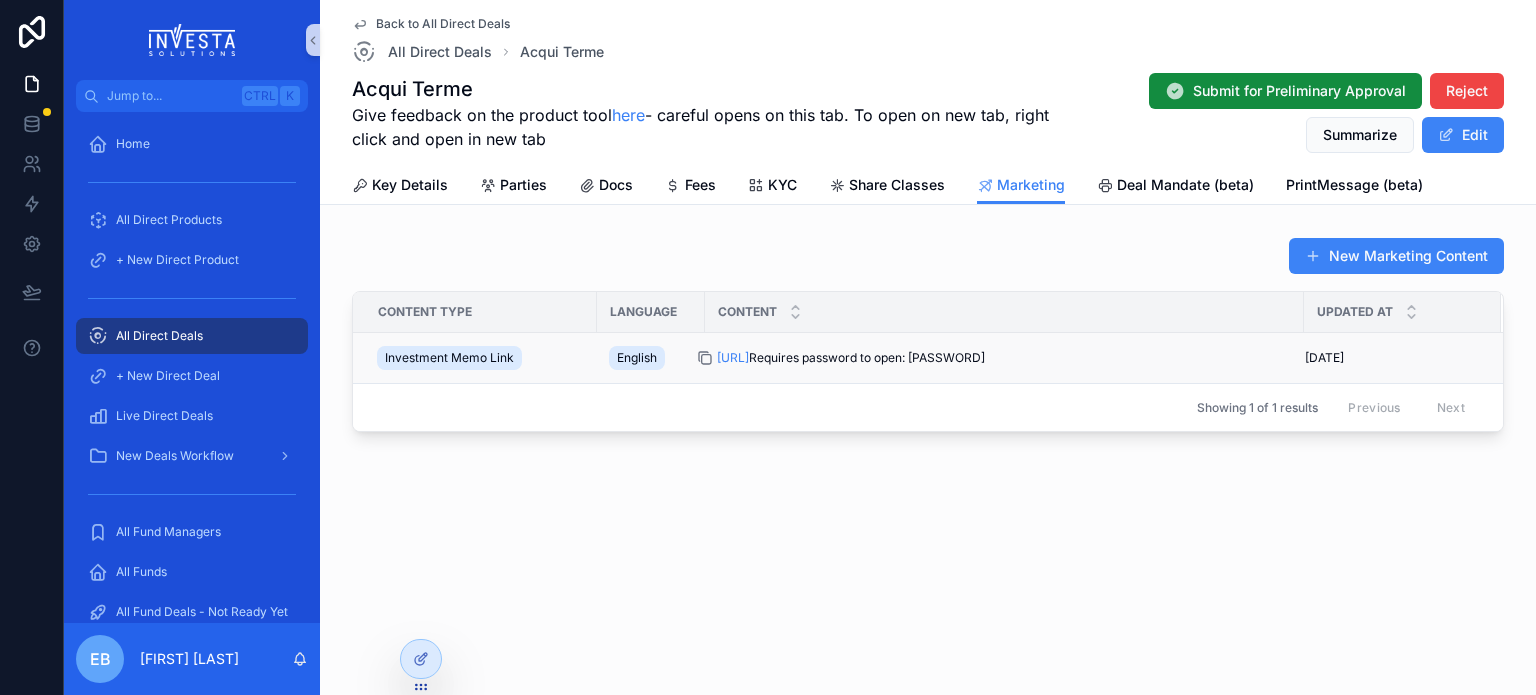 click 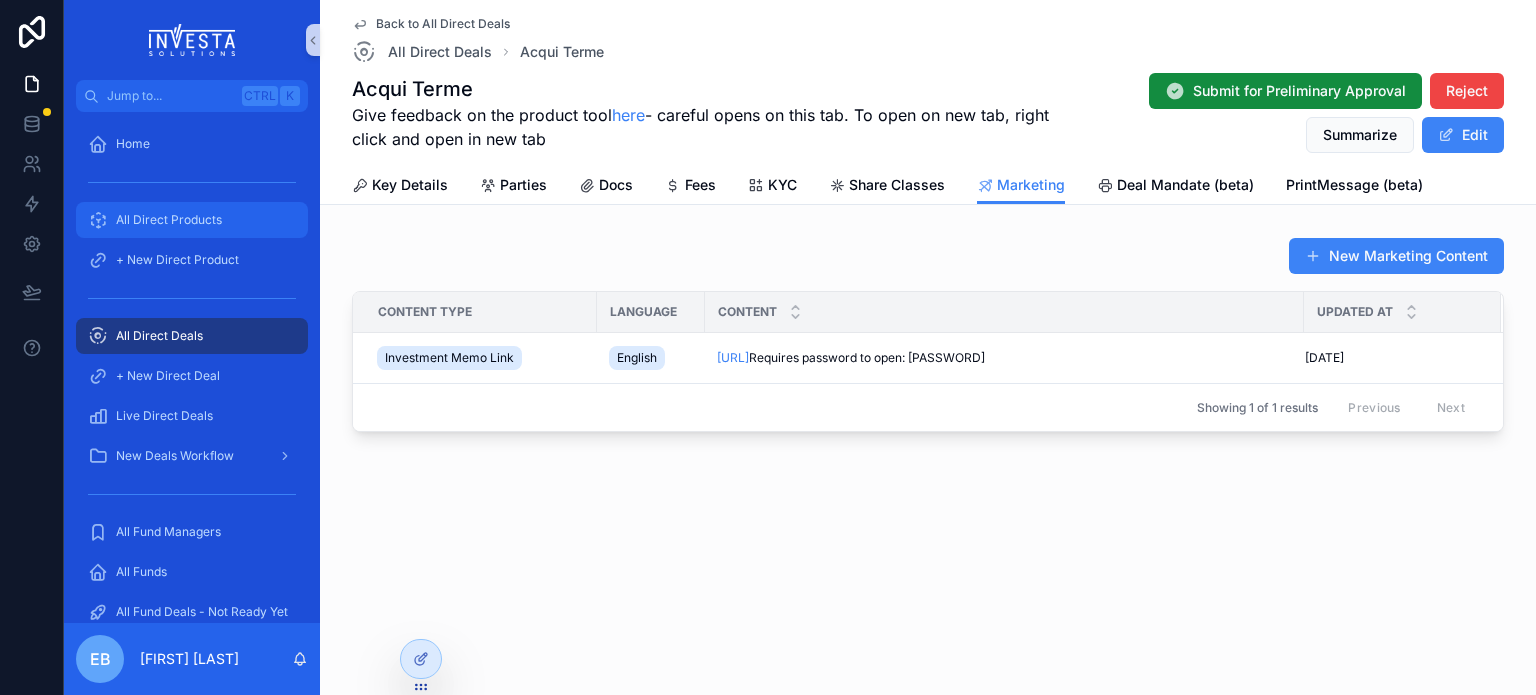 click on "All Direct Products" at bounding box center (192, 220) 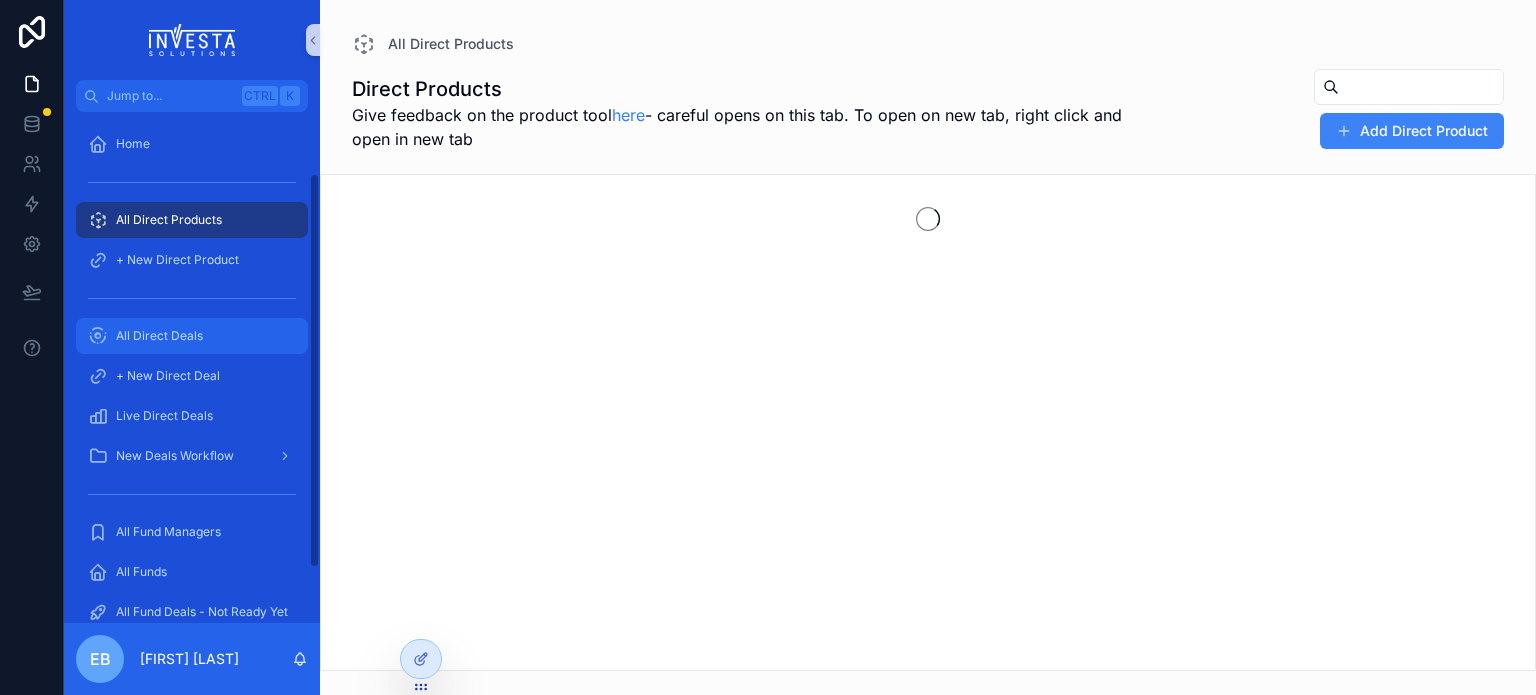 scroll, scrollTop: 148, scrollLeft: 0, axis: vertical 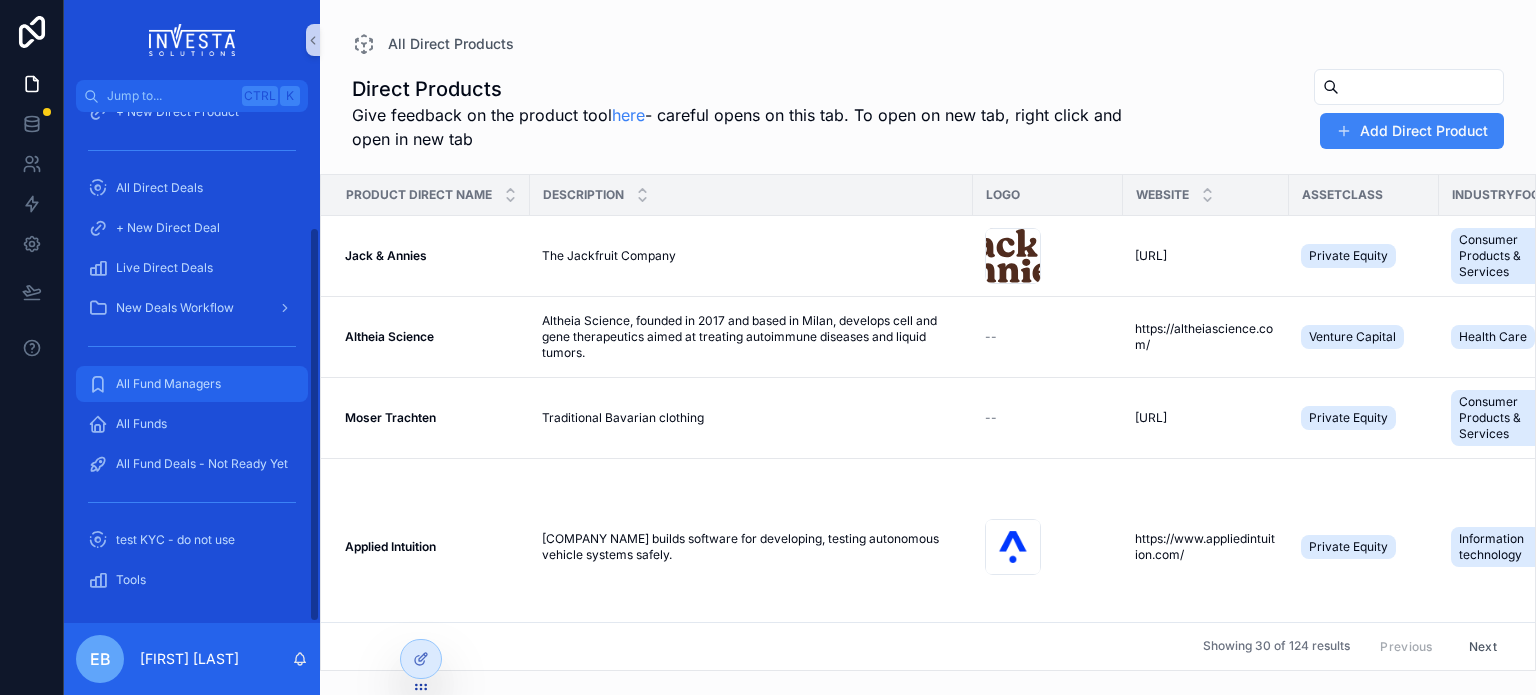 click on "All Fund Managers" at bounding box center (168, 384) 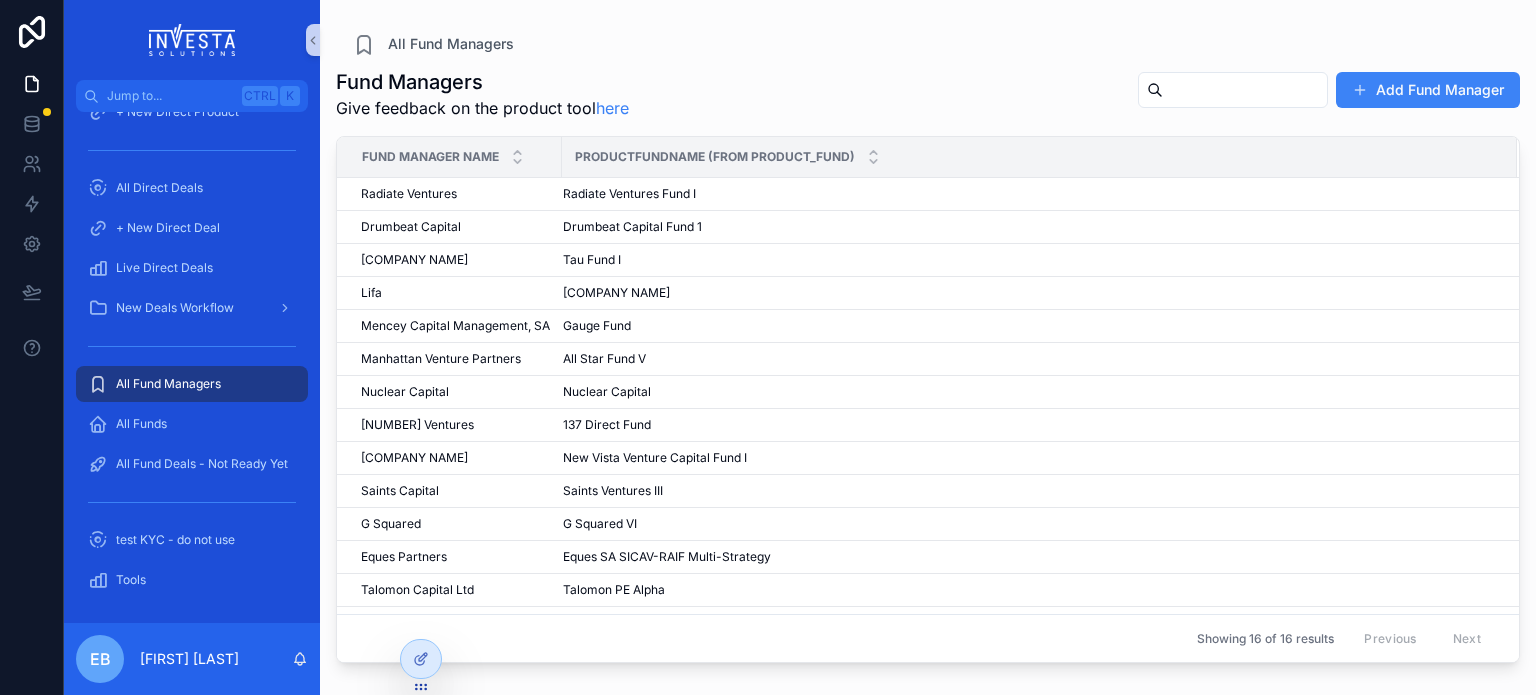 click at bounding box center [1245, 90] 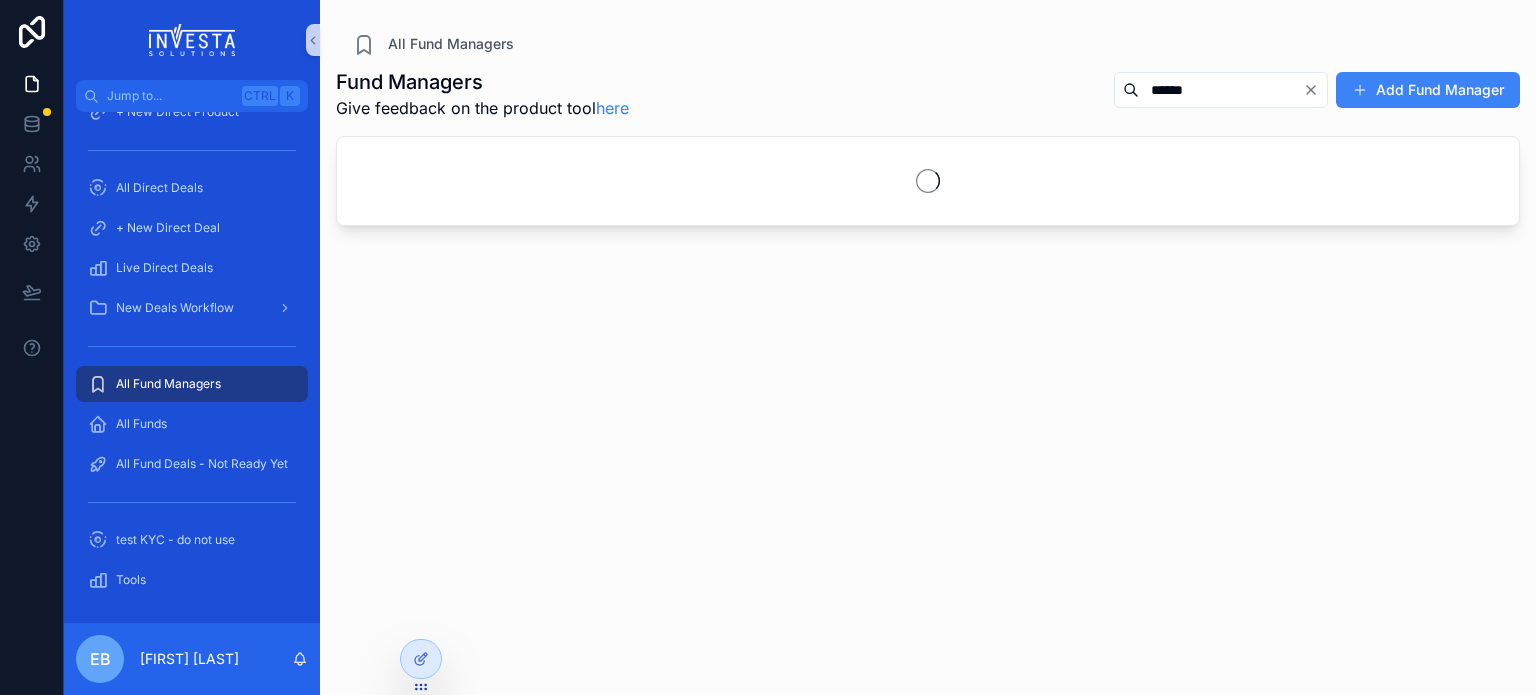 type on "******" 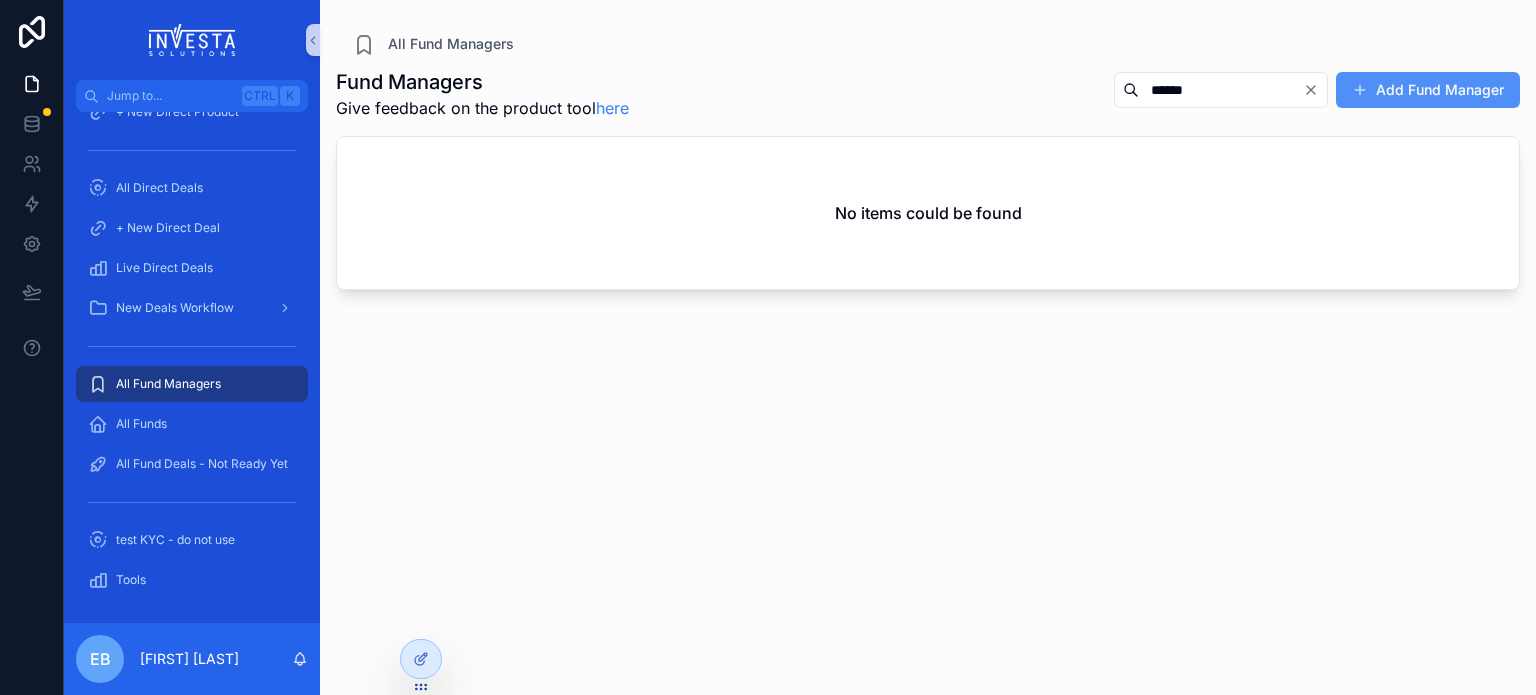 click on "Add Fund Manager" at bounding box center (1428, 90) 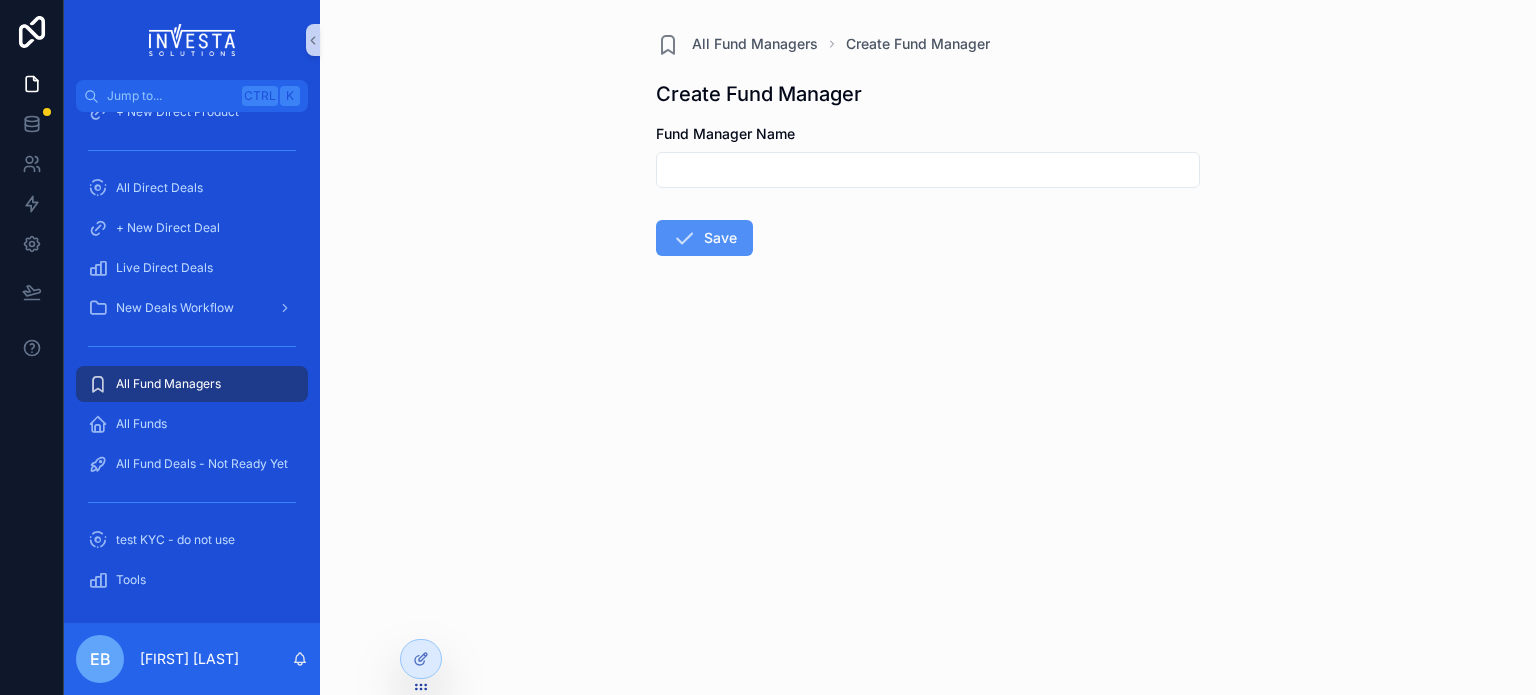 click on "Save" at bounding box center (704, 238) 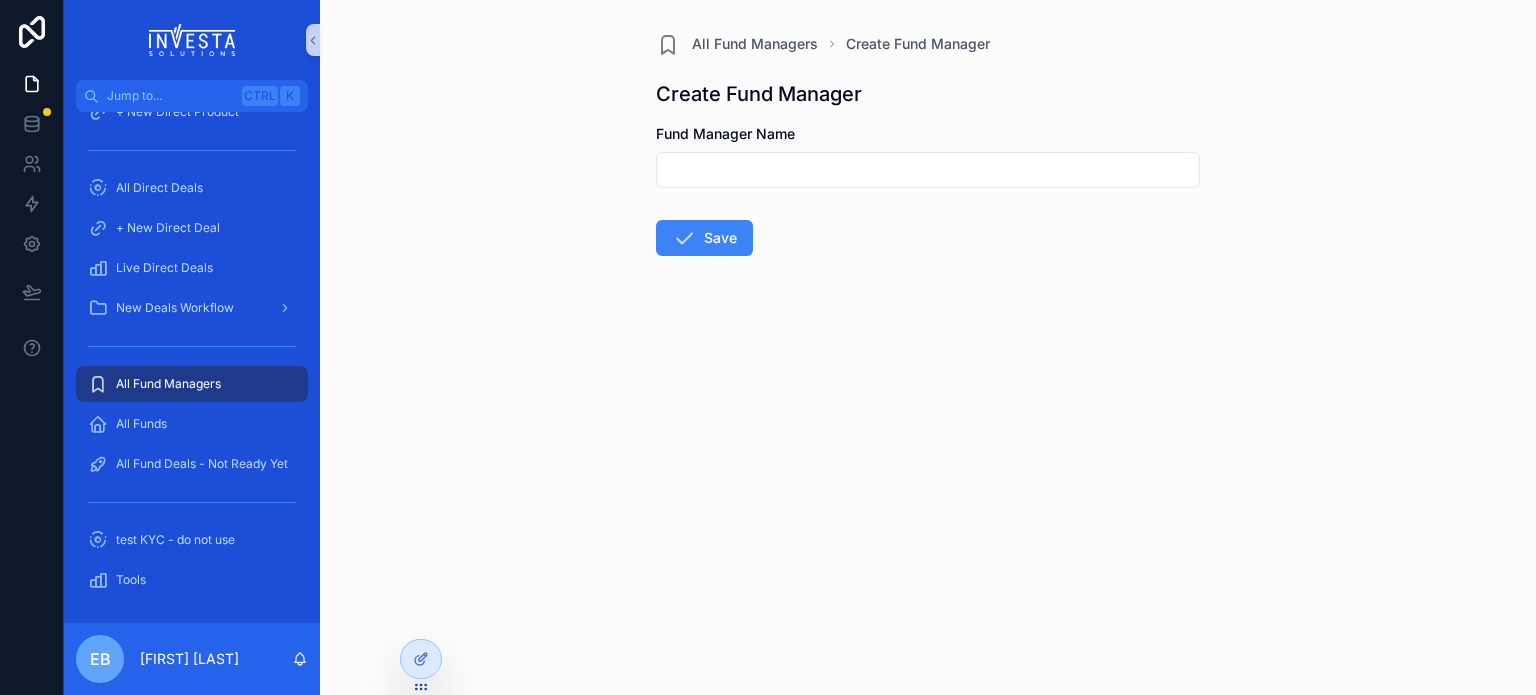 click at bounding box center (928, 170) 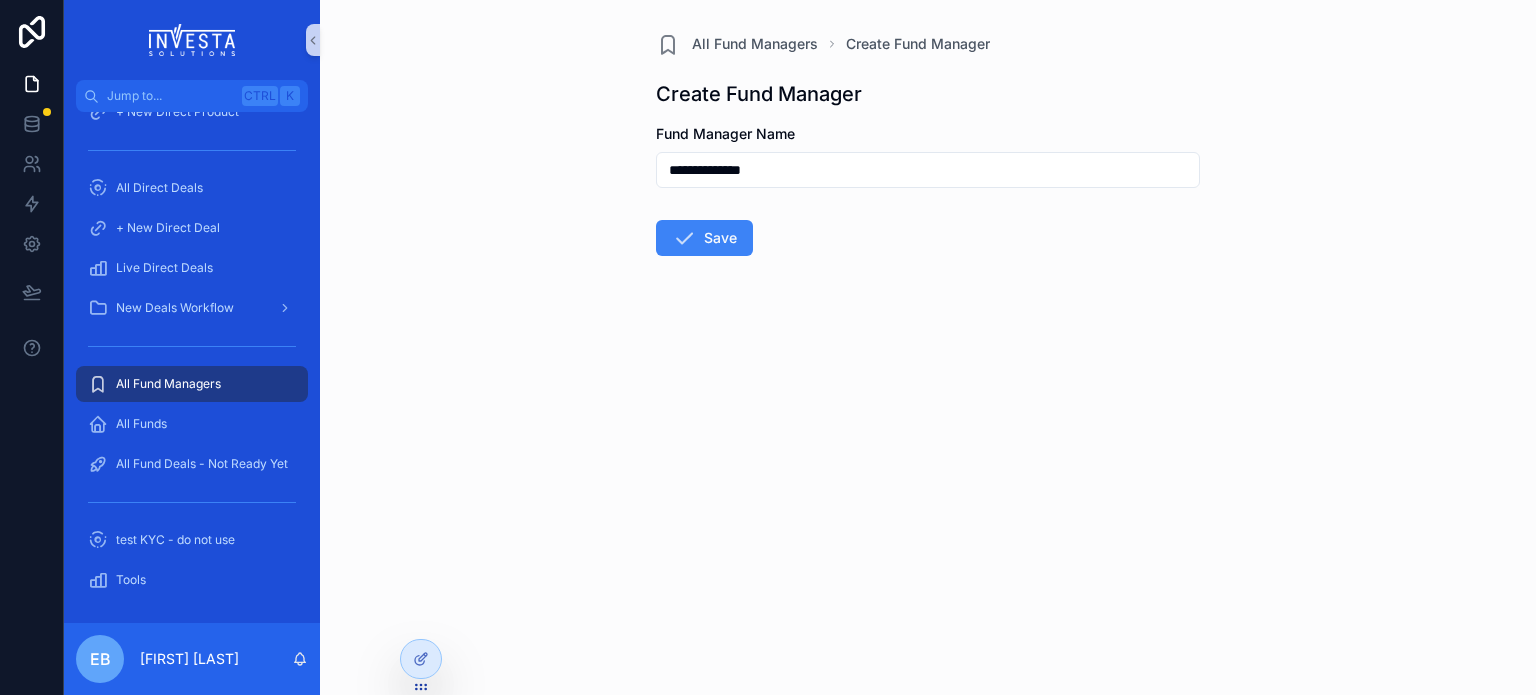 type on "**********" 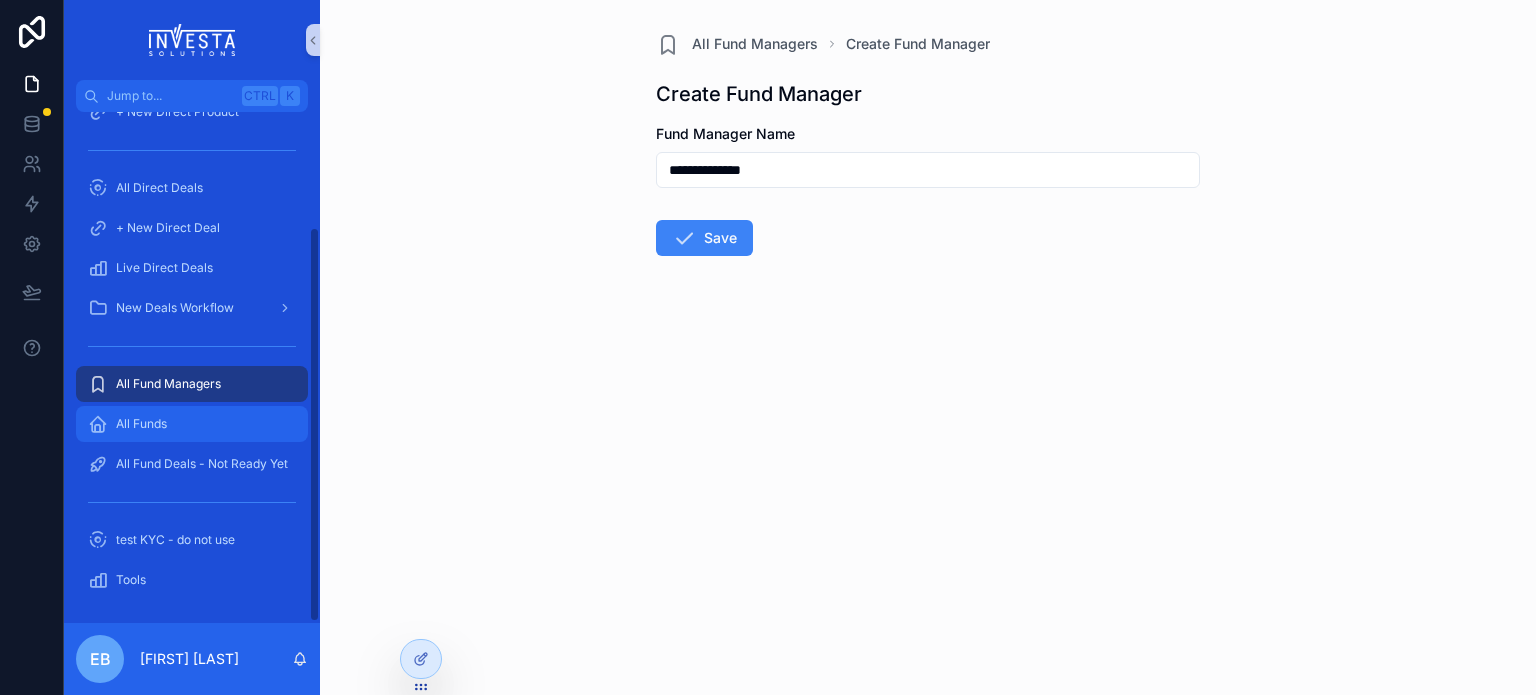 click on "All Funds" at bounding box center (141, 424) 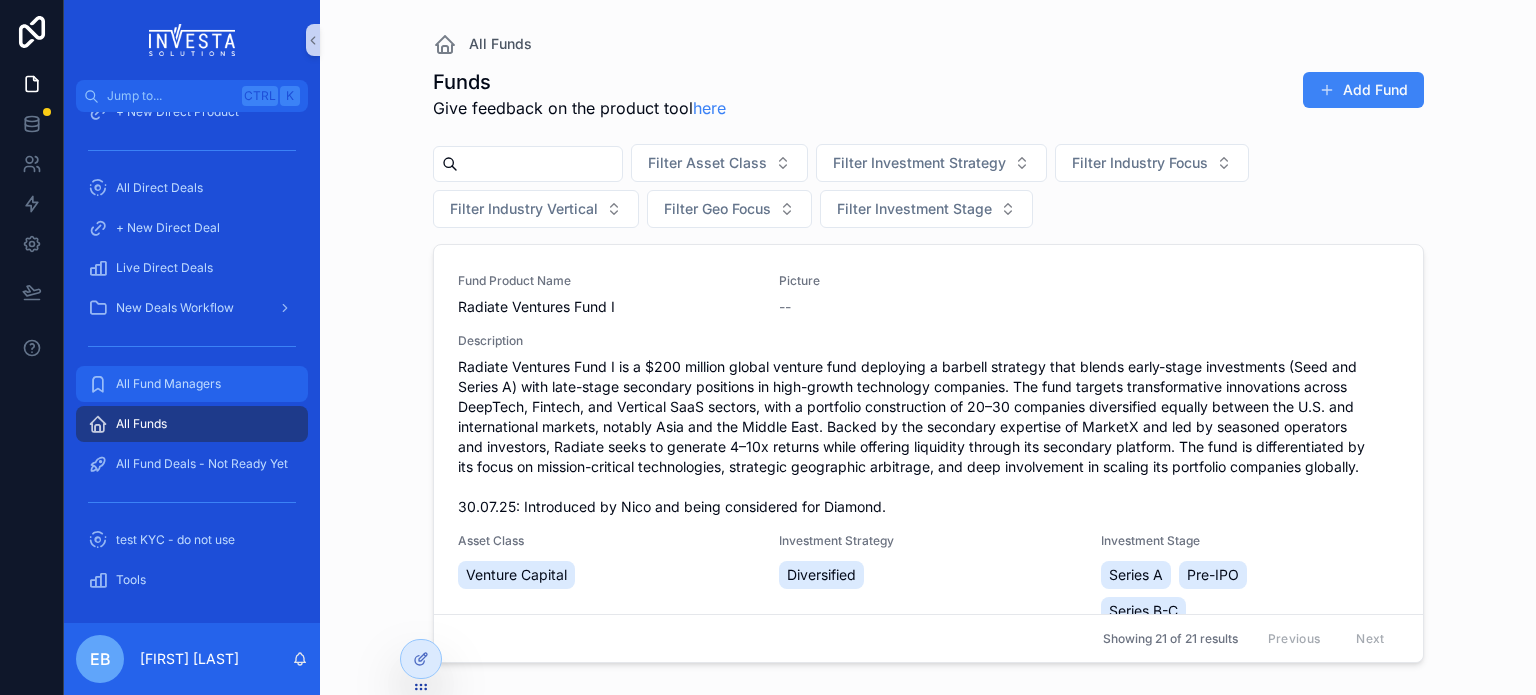 click on "All Fund Managers" at bounding box center [168, 384] 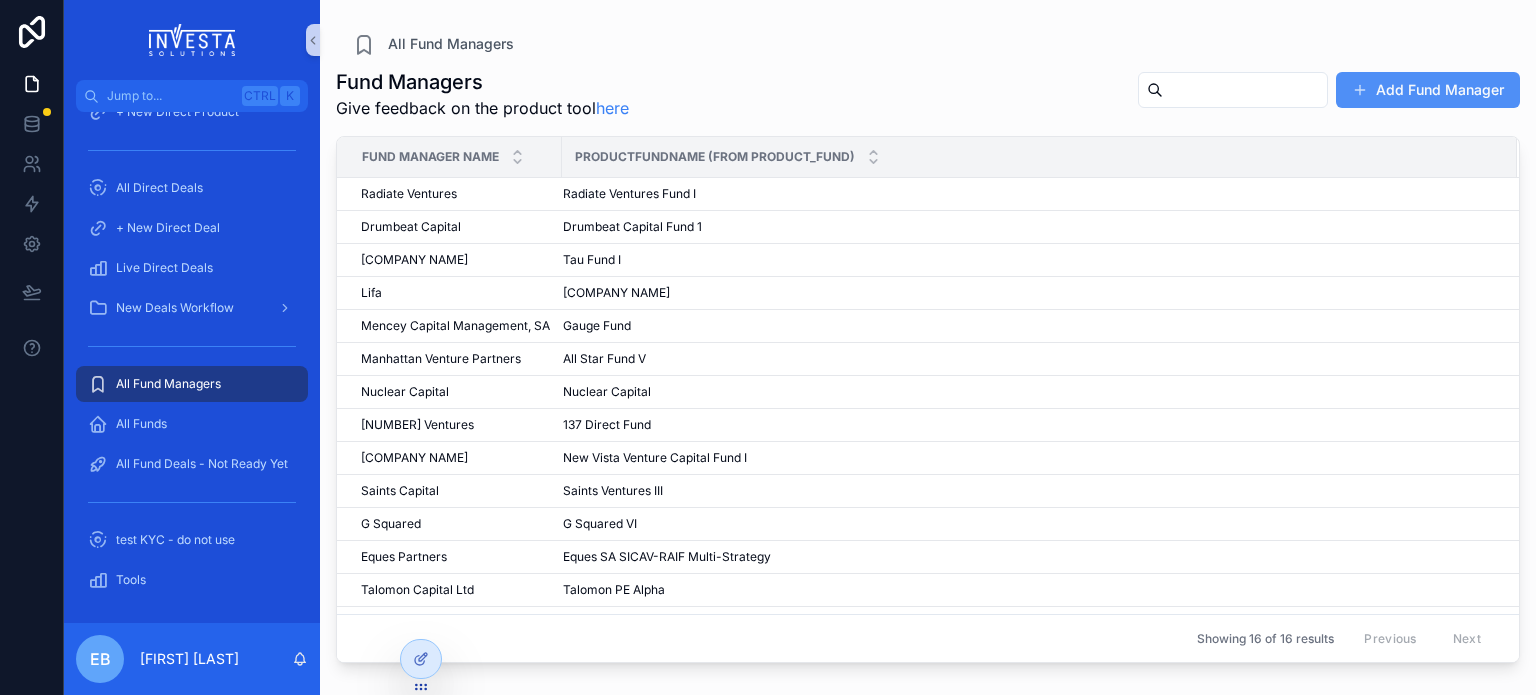 click on "Add Fund Manager" at bounding box center (1428, 90) 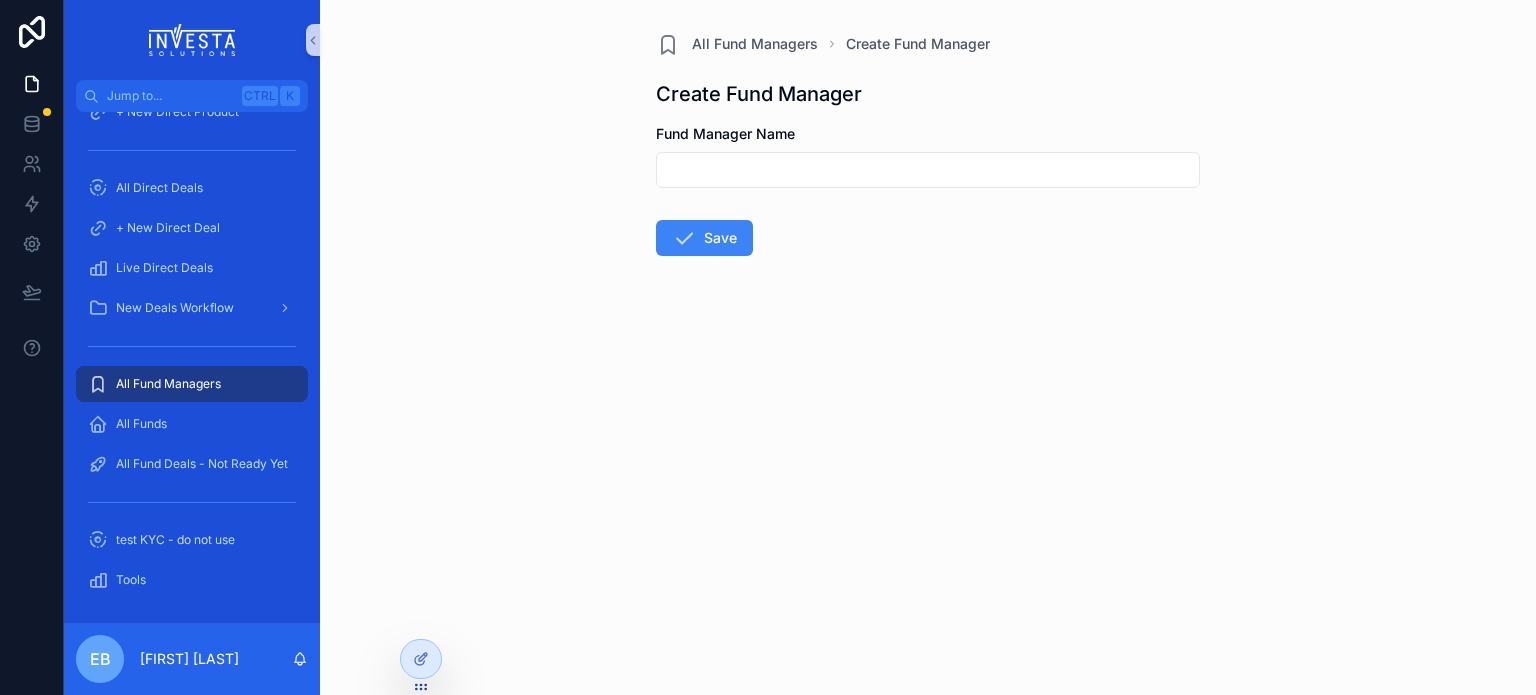 click on "All Fund Managers" at bounding box center (168, 384) 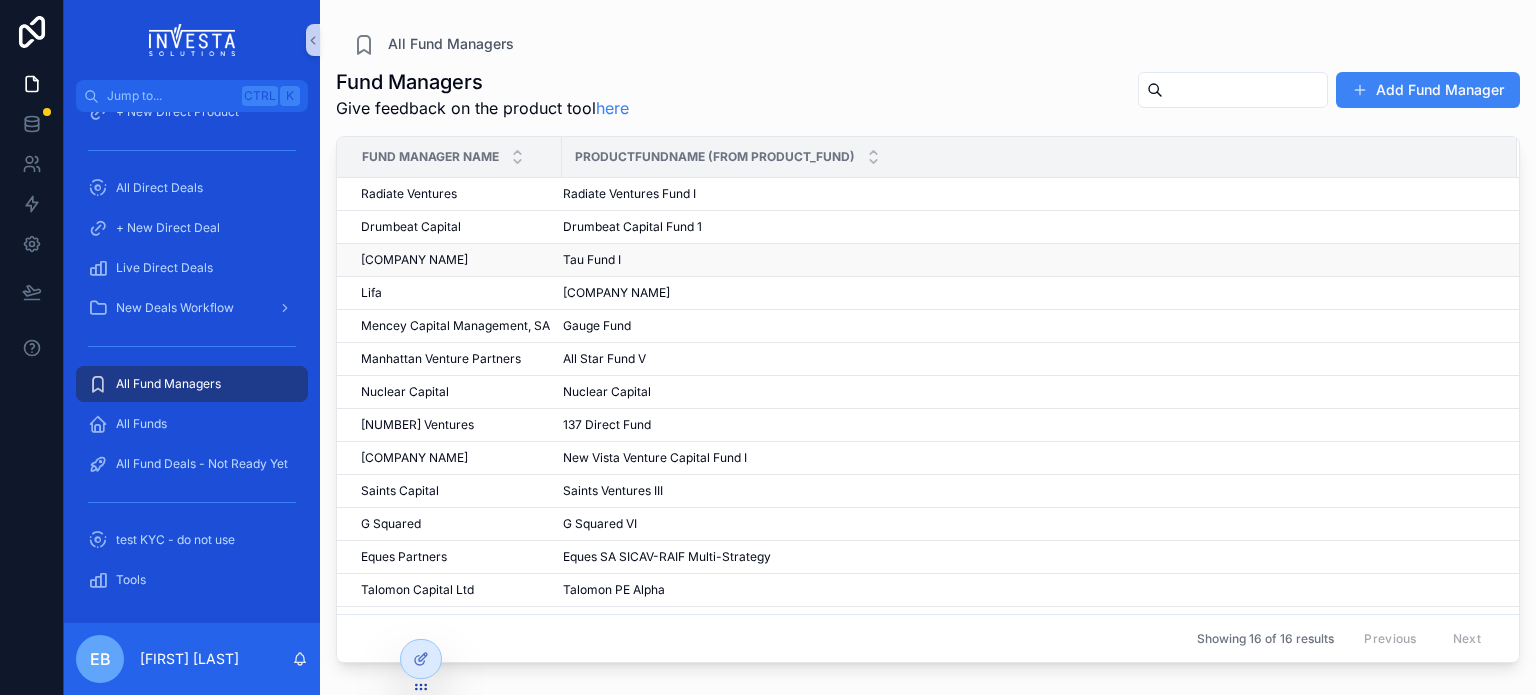 click on "[COMPANY NAME]" at bounding box center (414, 260) 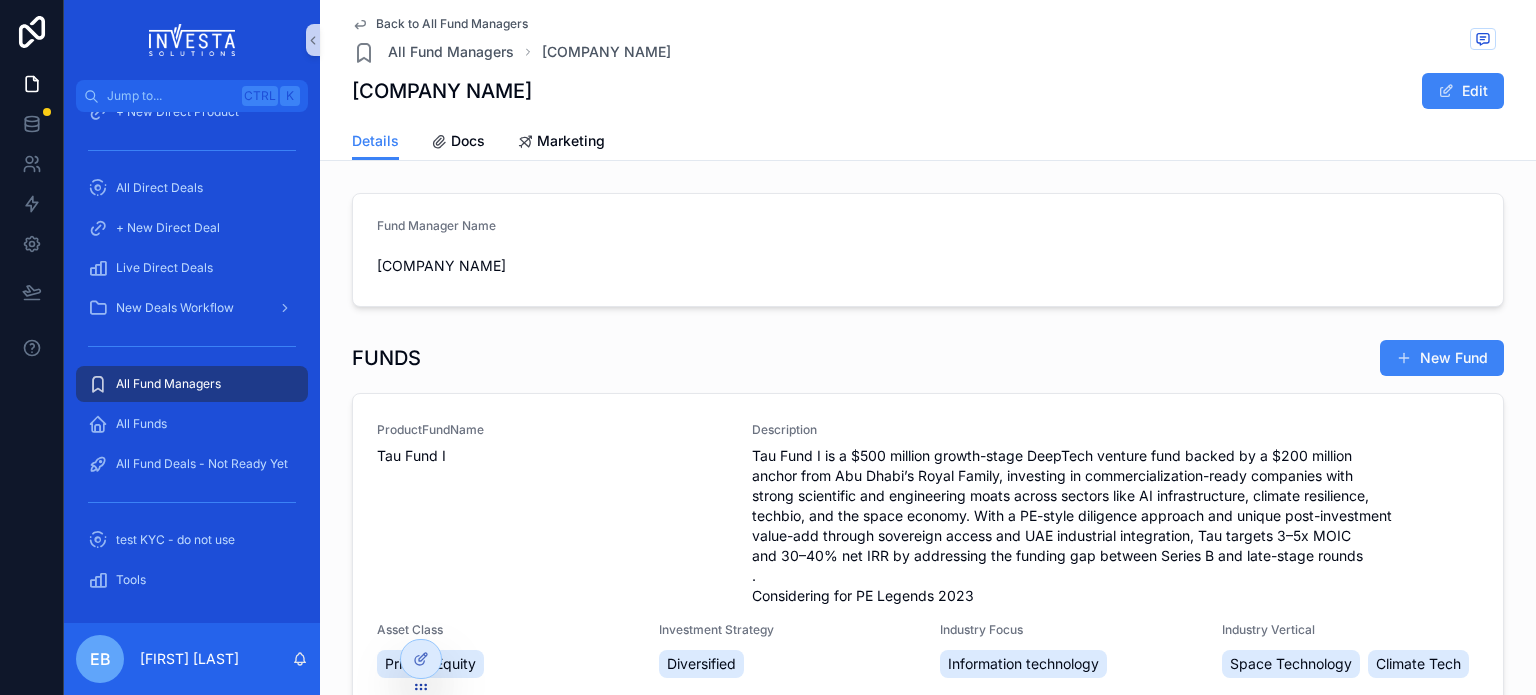 click on "All Fund Managers" at bounding box center (168, 384) 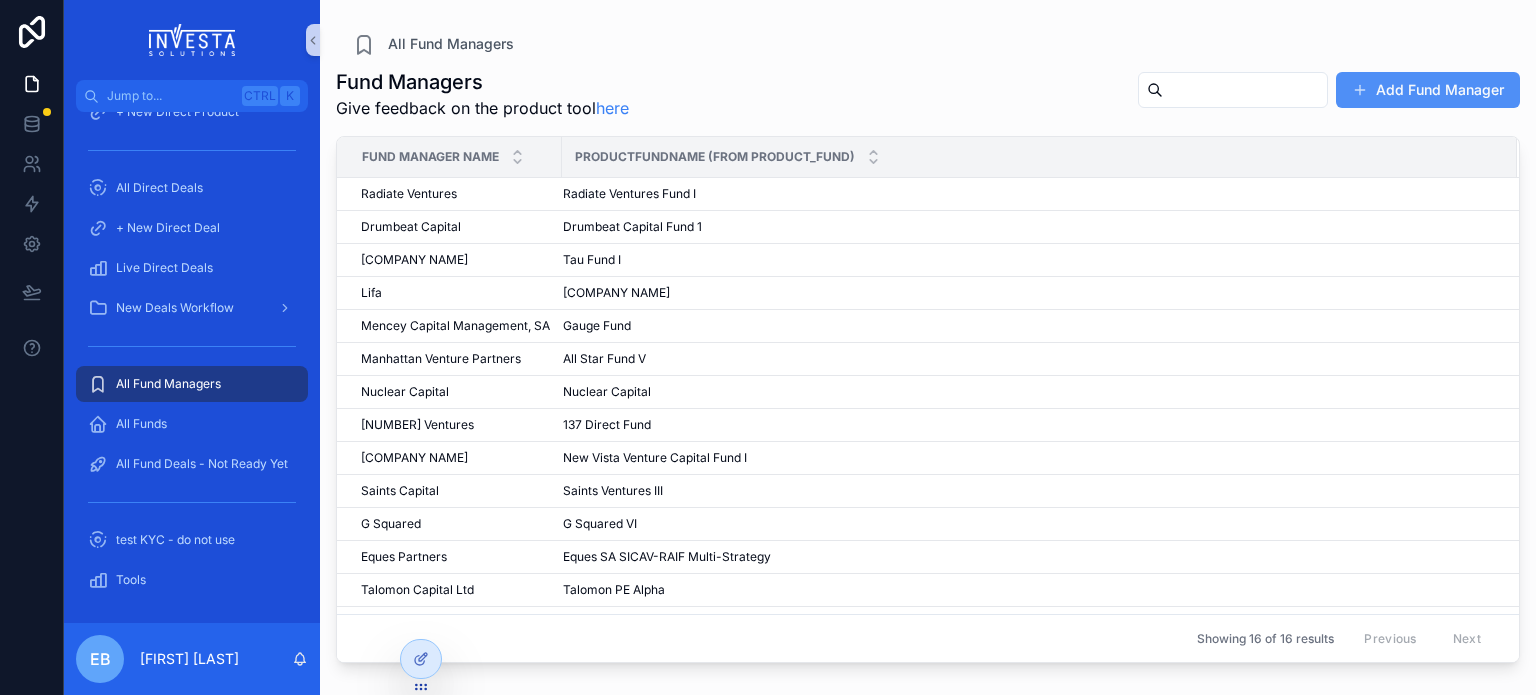 click on "Add Fund Manager" at bounding box center [1428, 90] 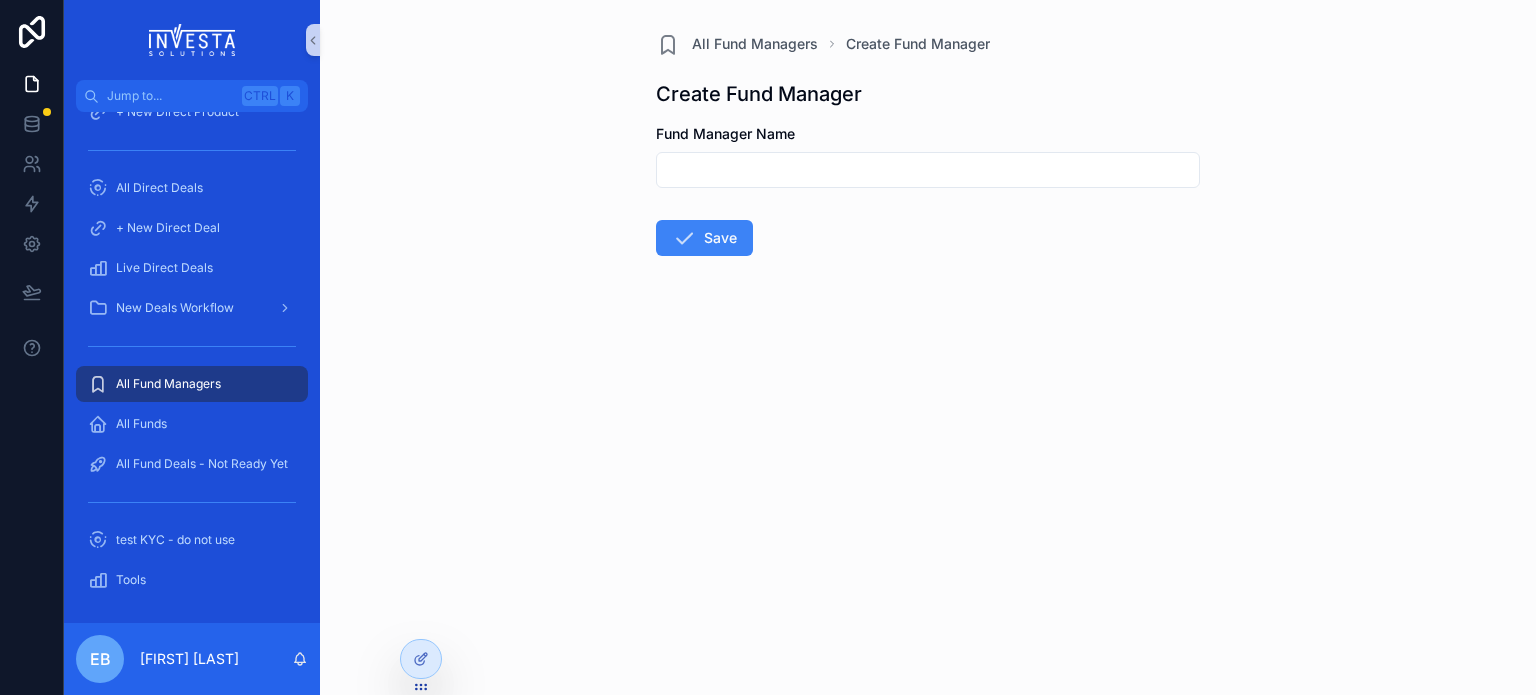 click at bounding box center (928, 170) 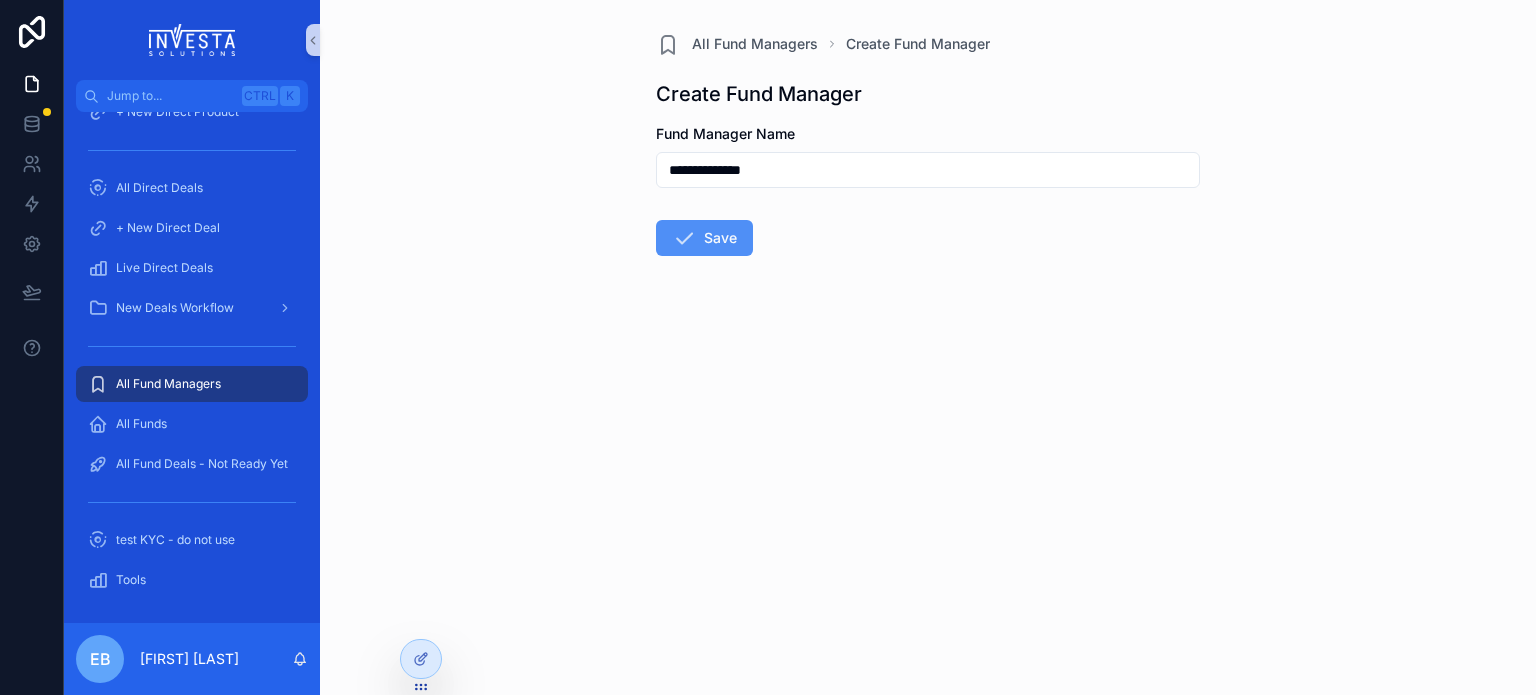 type on "**********" 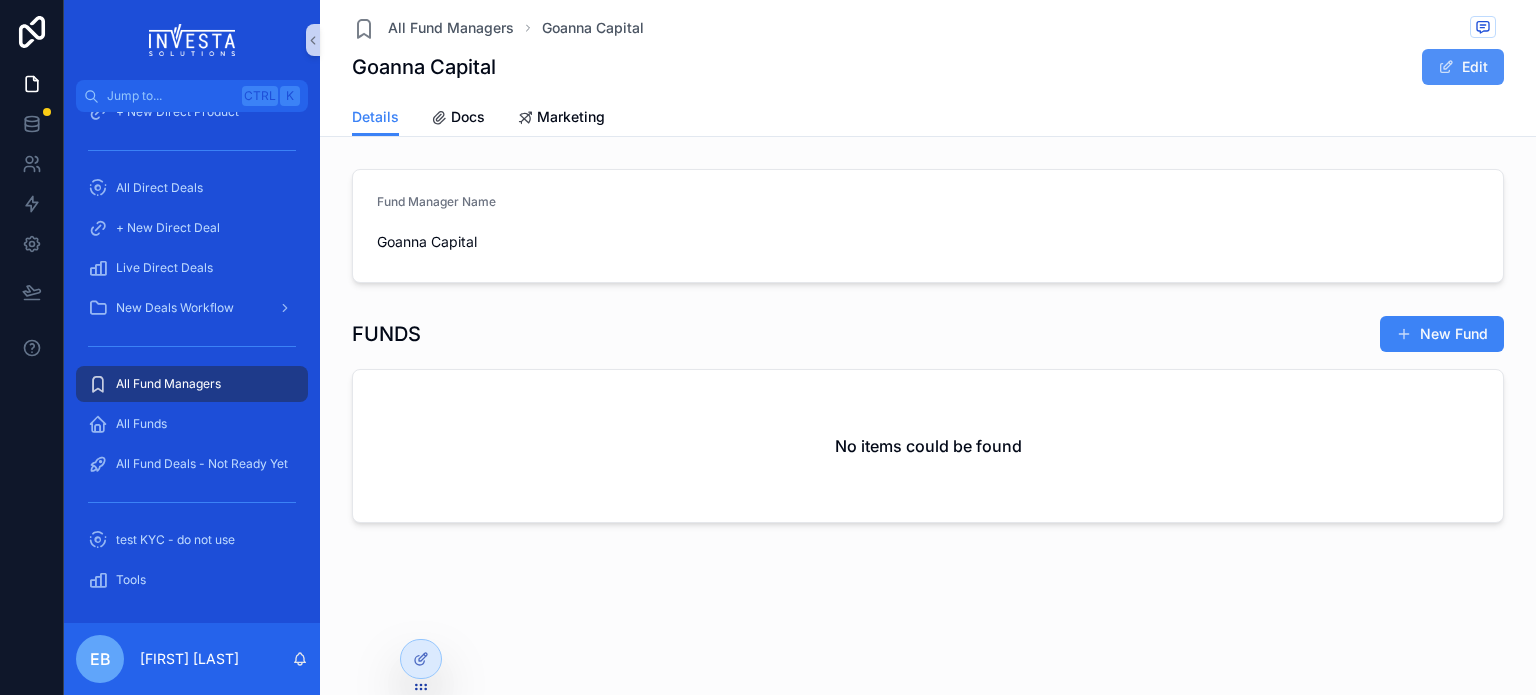 click on "Edit" at bounding box center [1463, 67] 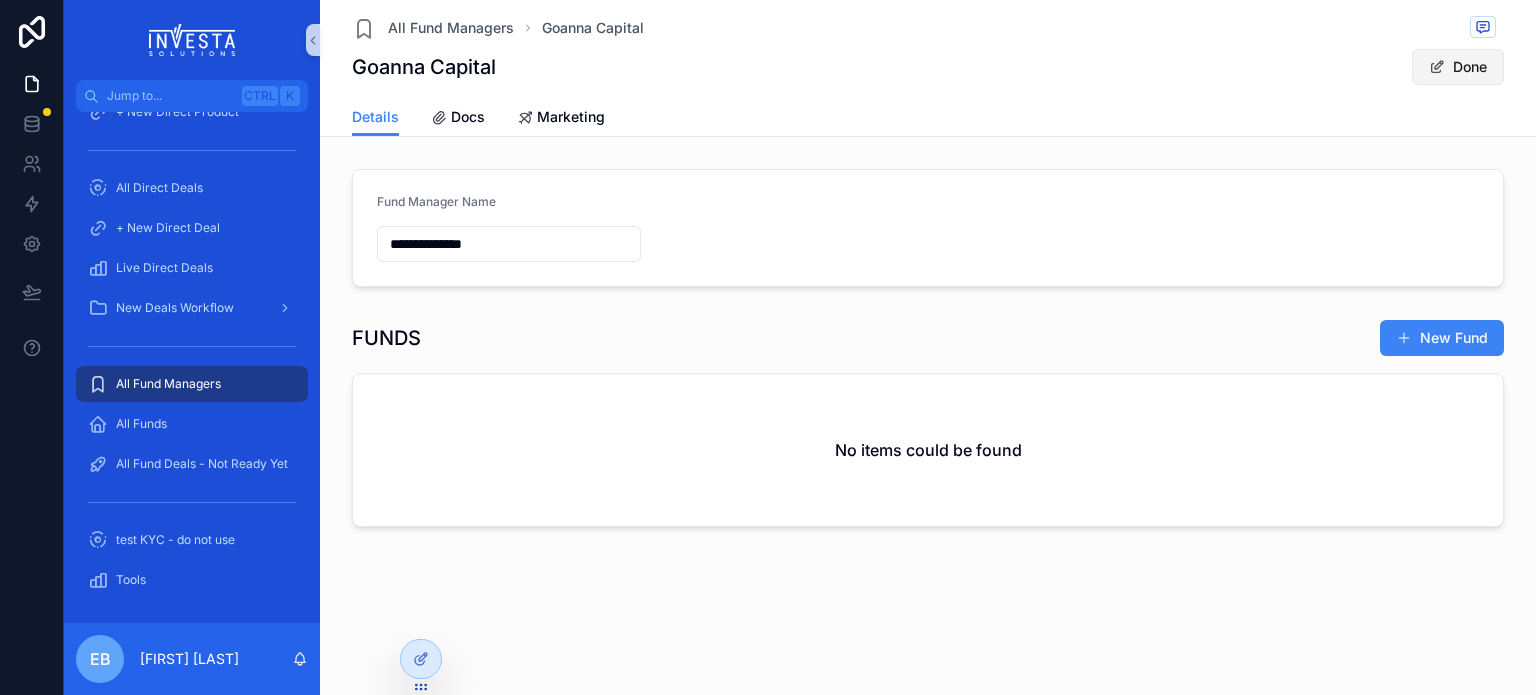 click on "Done" at bounding box center (1458, 67) 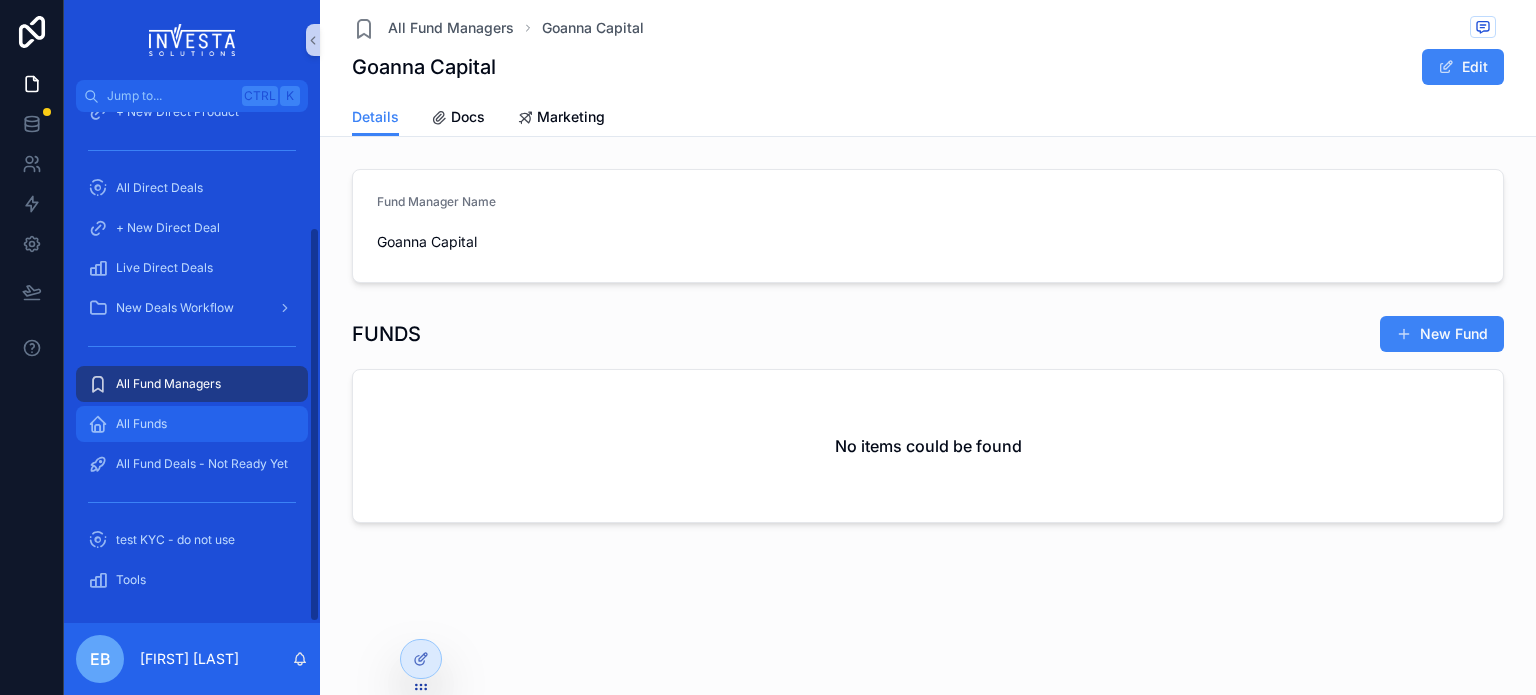 click on "All Funds" at bounding box center [141, 424] 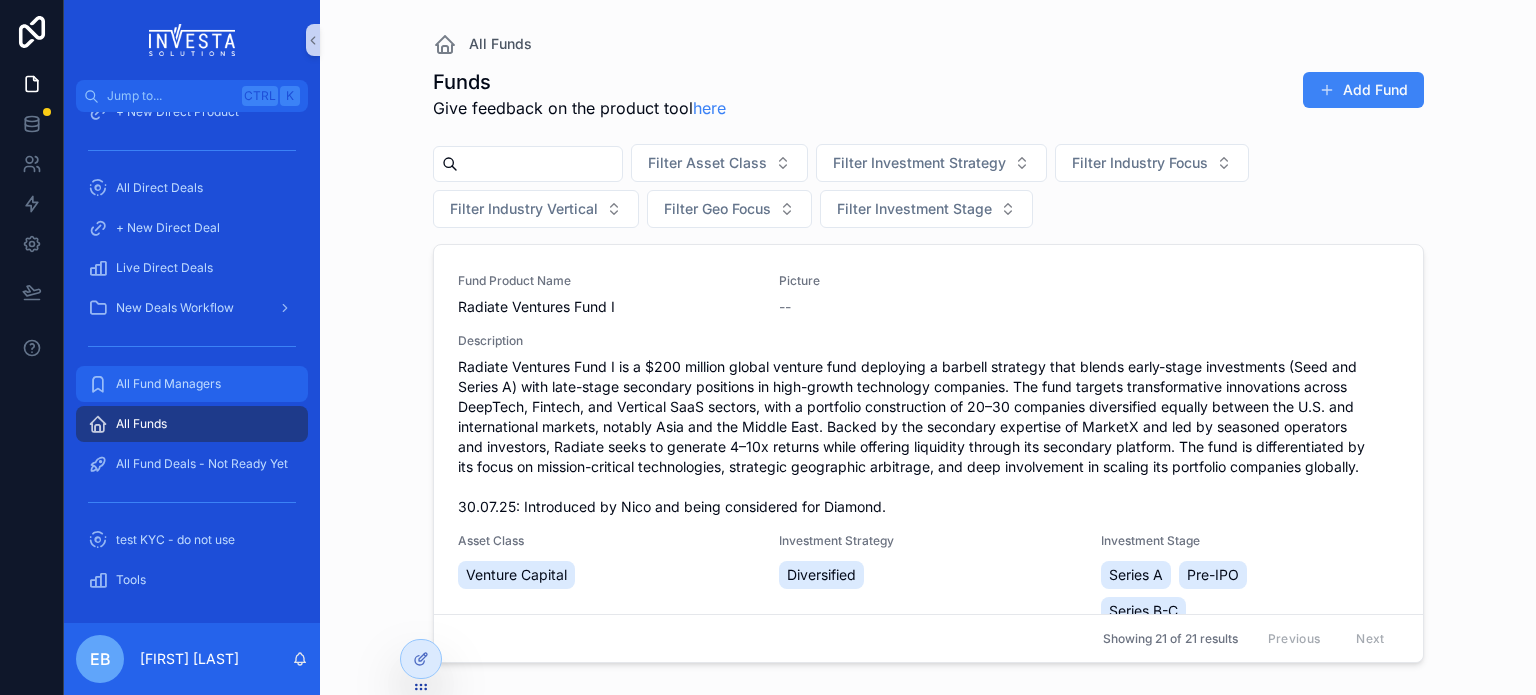 click on "All Fund Managers" at bounding box center (168, 384) 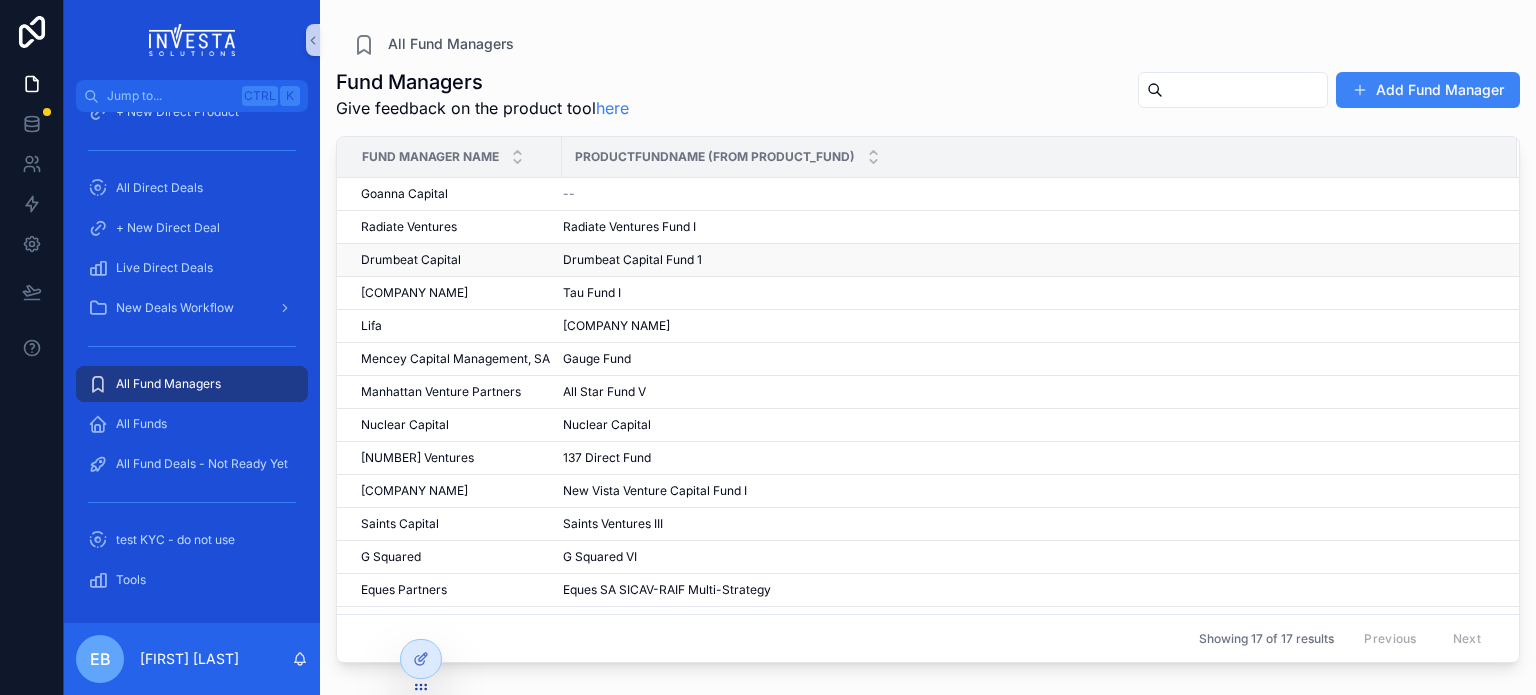 click on "Drumbeat Capital" at bounding box center [411, 260] 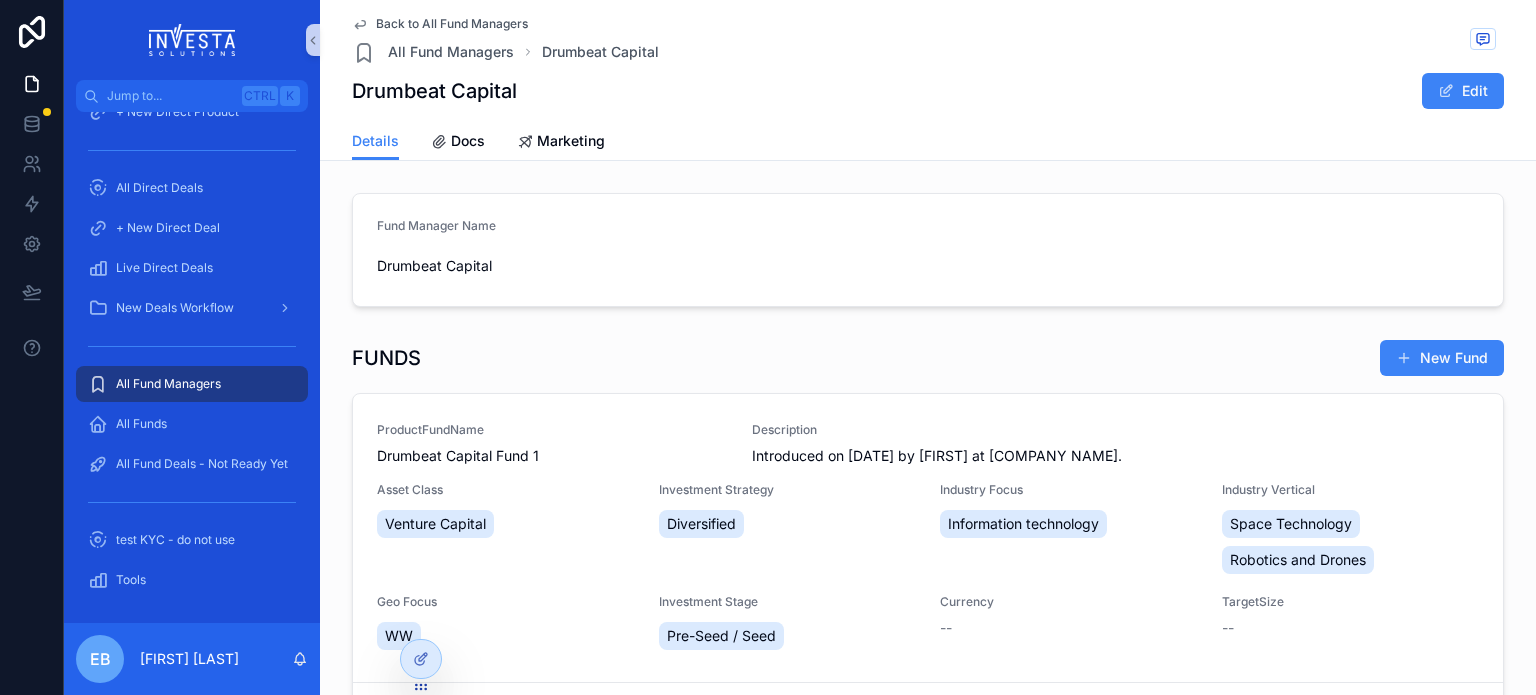 click on "All Fund Managers" at bounding box center (168, 384) 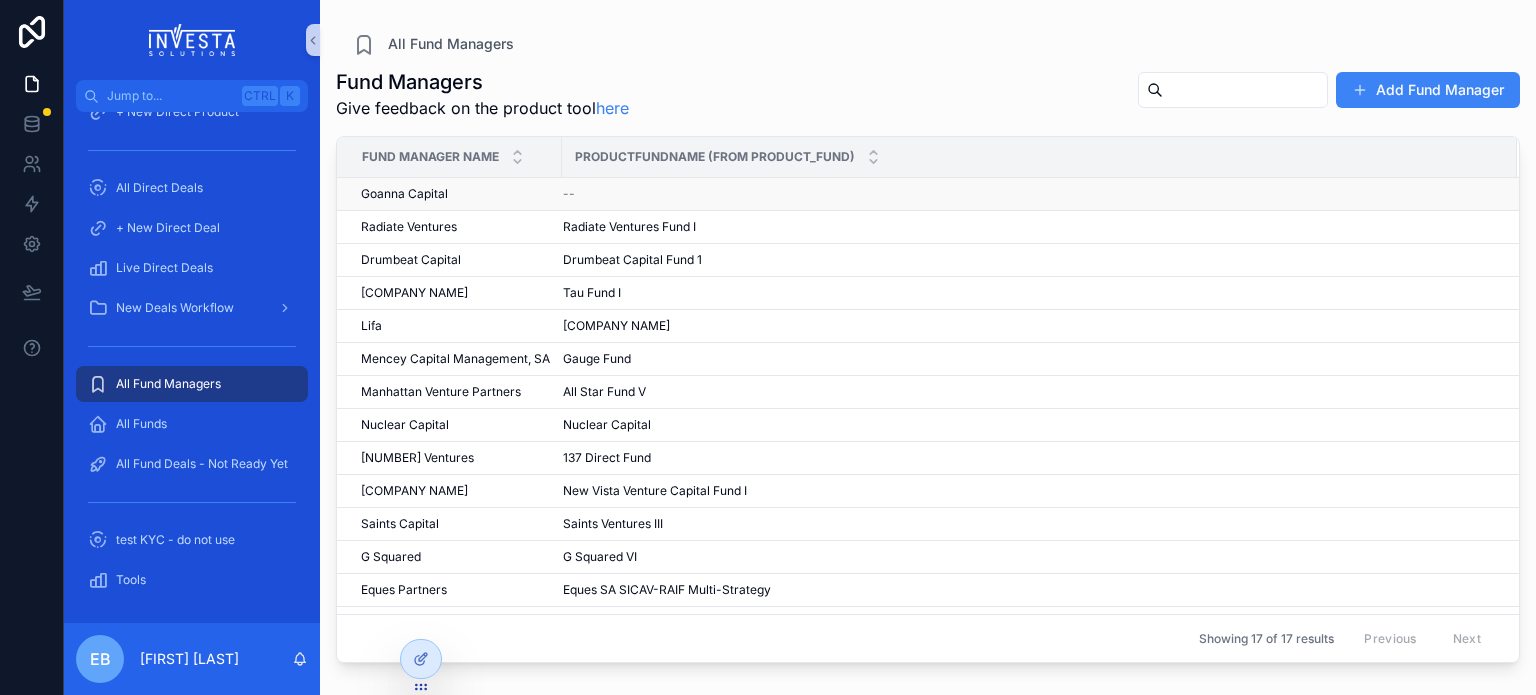 click on "[COMPANY NAME] [COMPANY NAME]" at bounding box center [455, 194] 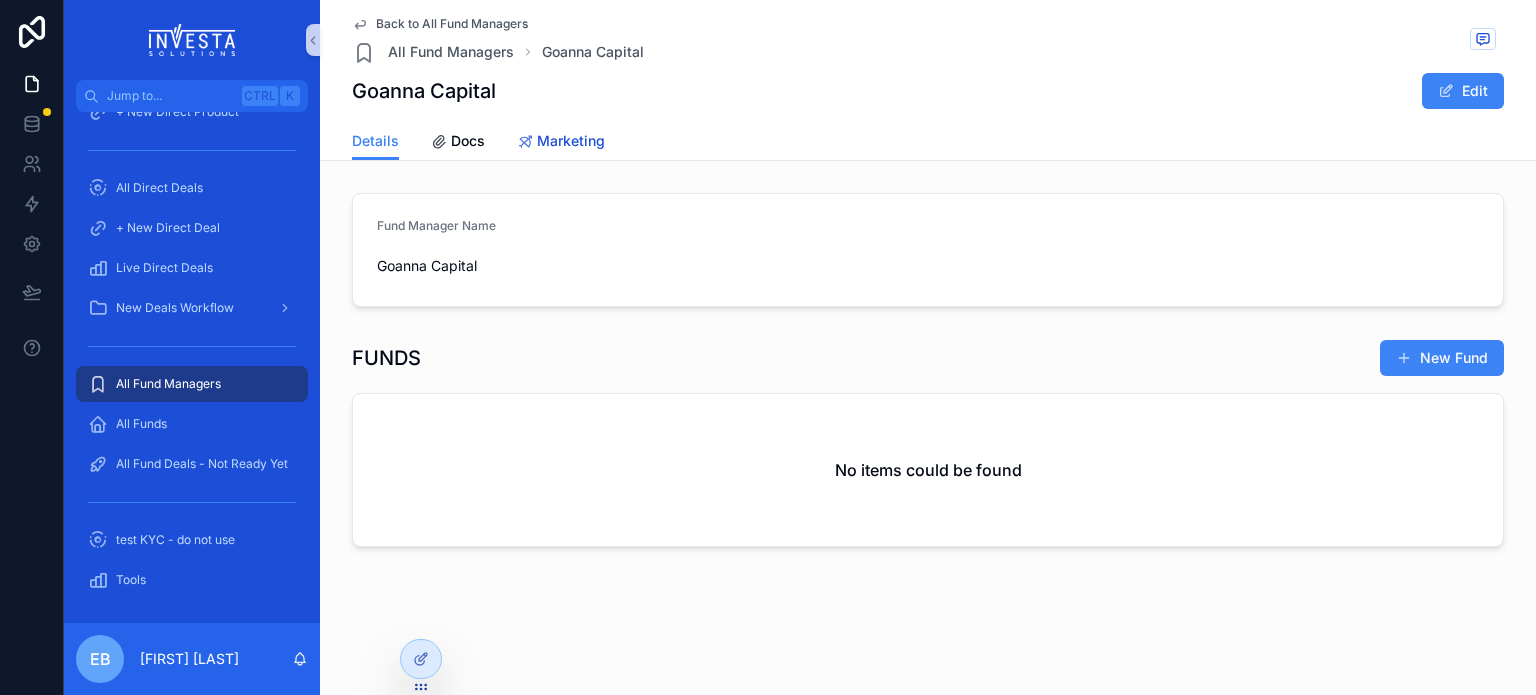 click on "Marketing" at bounding box center (571, 141) 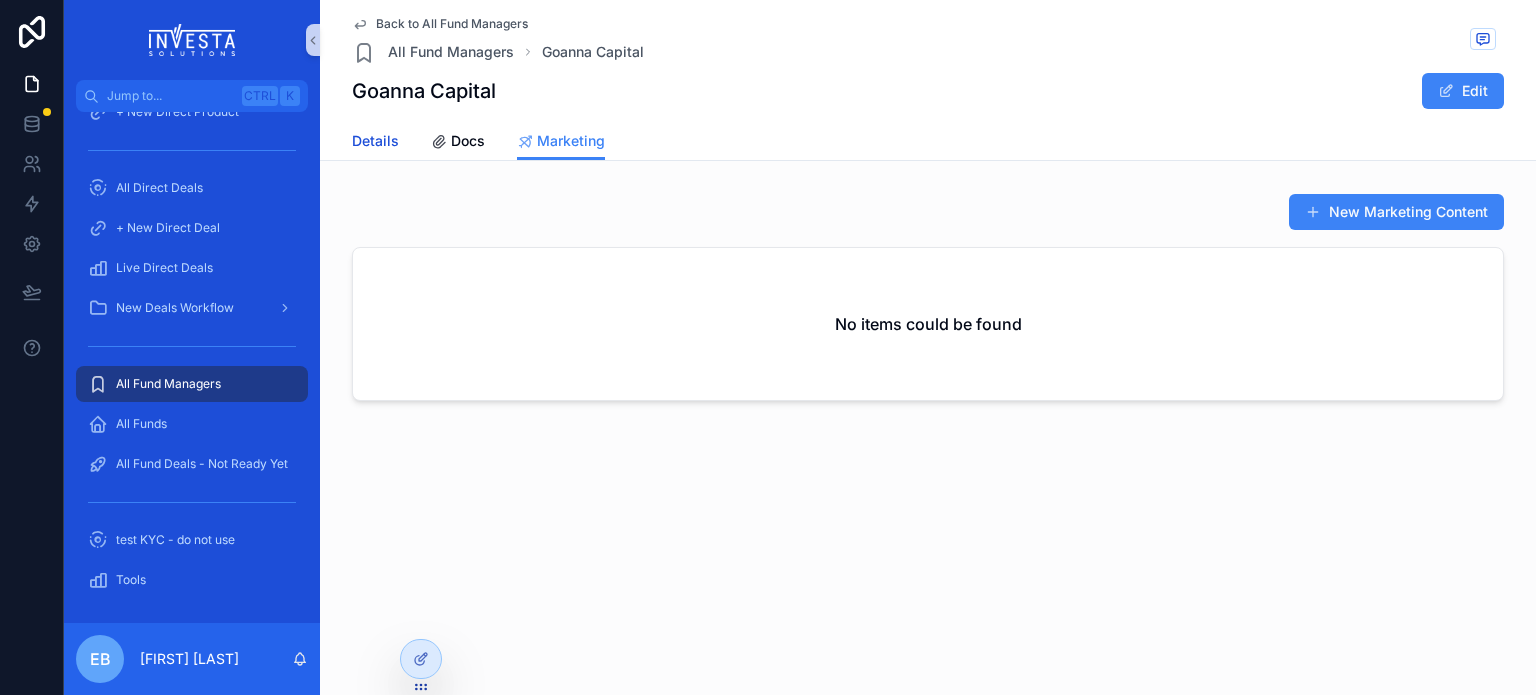 click on "Details" at bounding box center (375, 141) 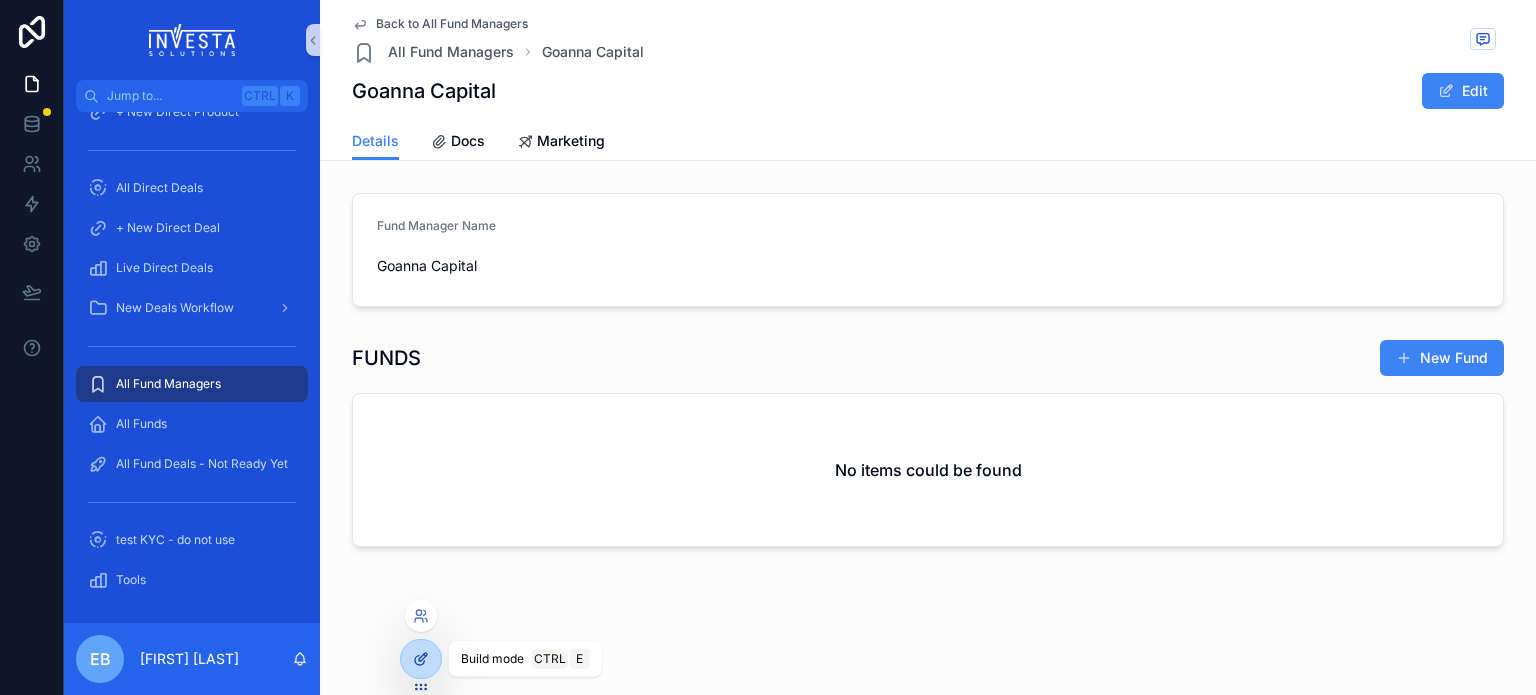 click at bounding box center [421, 659] 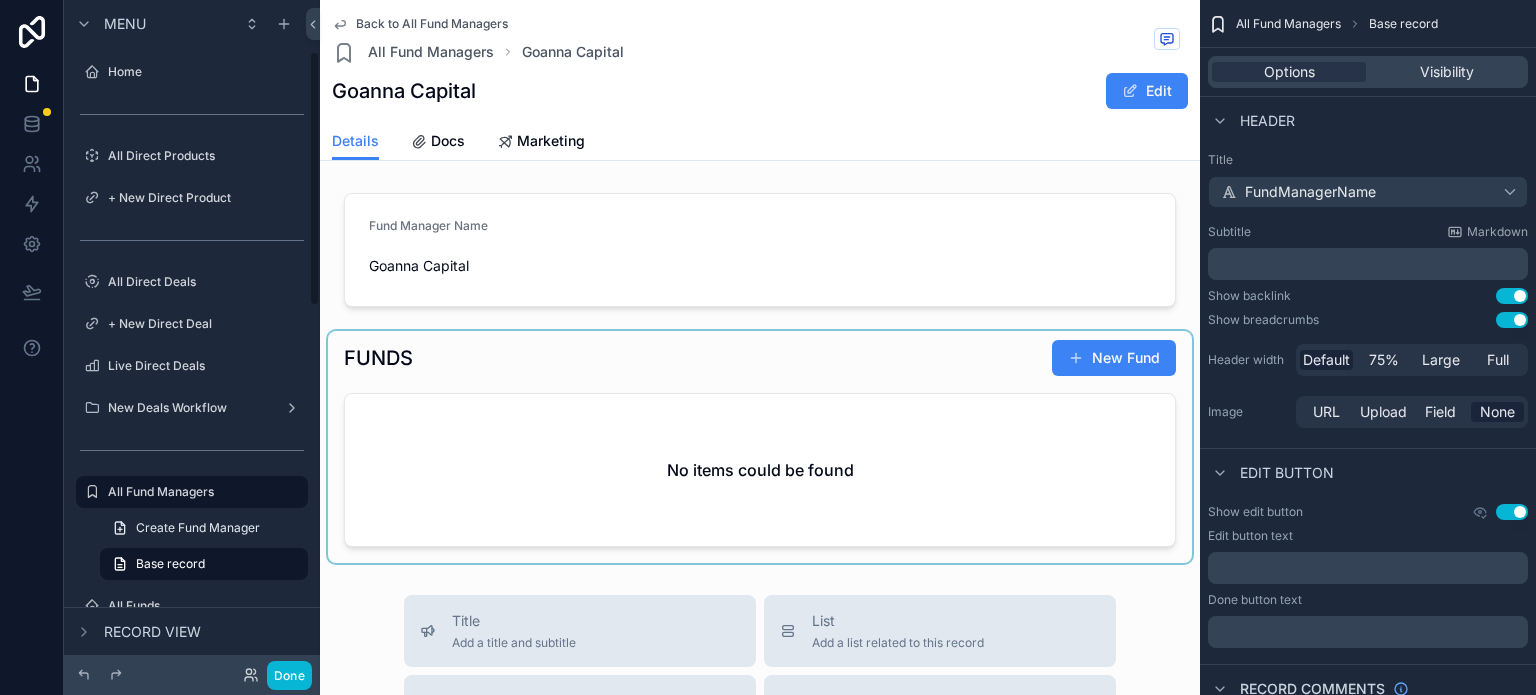 scroll, scrollTop: 134, scrollLeft: 0, axis: vertical 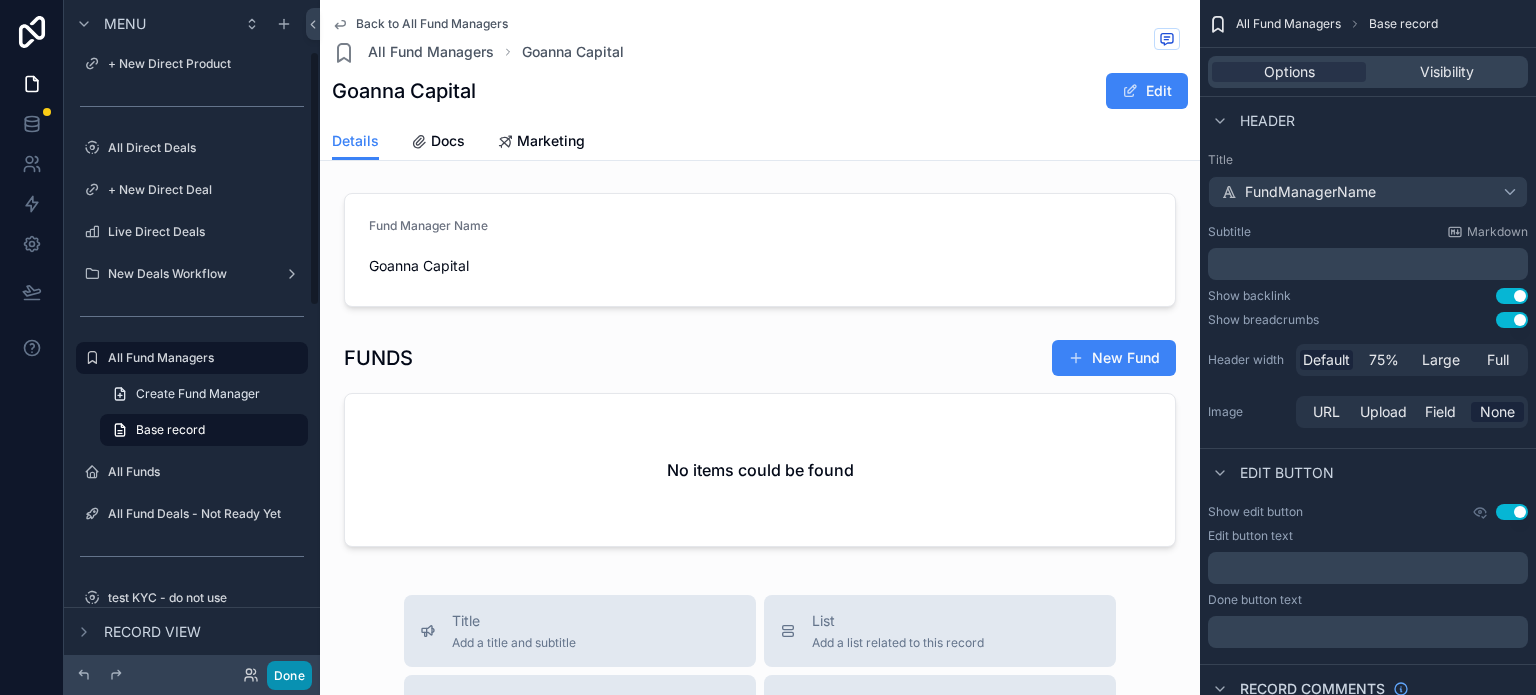 click on "Done" at bounding box center [289, 675] 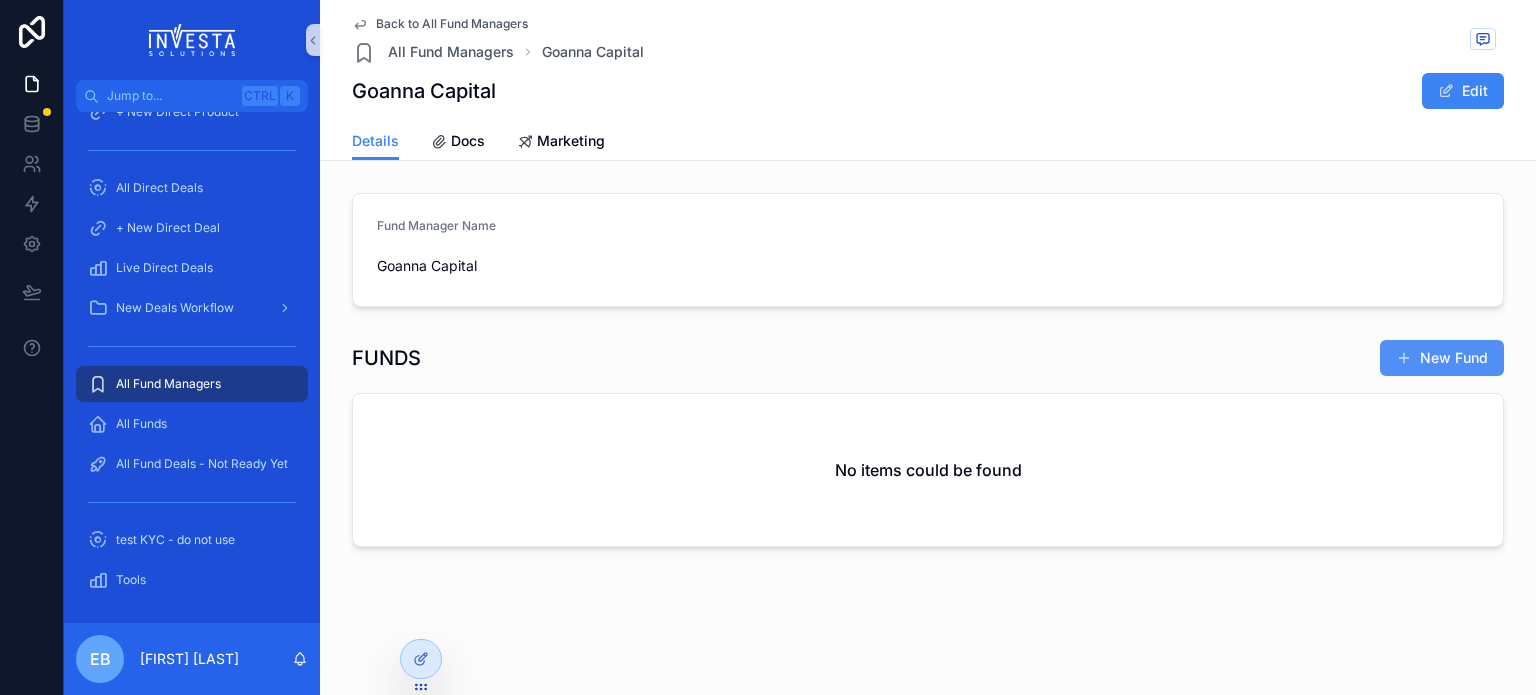 click on "New Fund" at bounding box center [1442, 358] 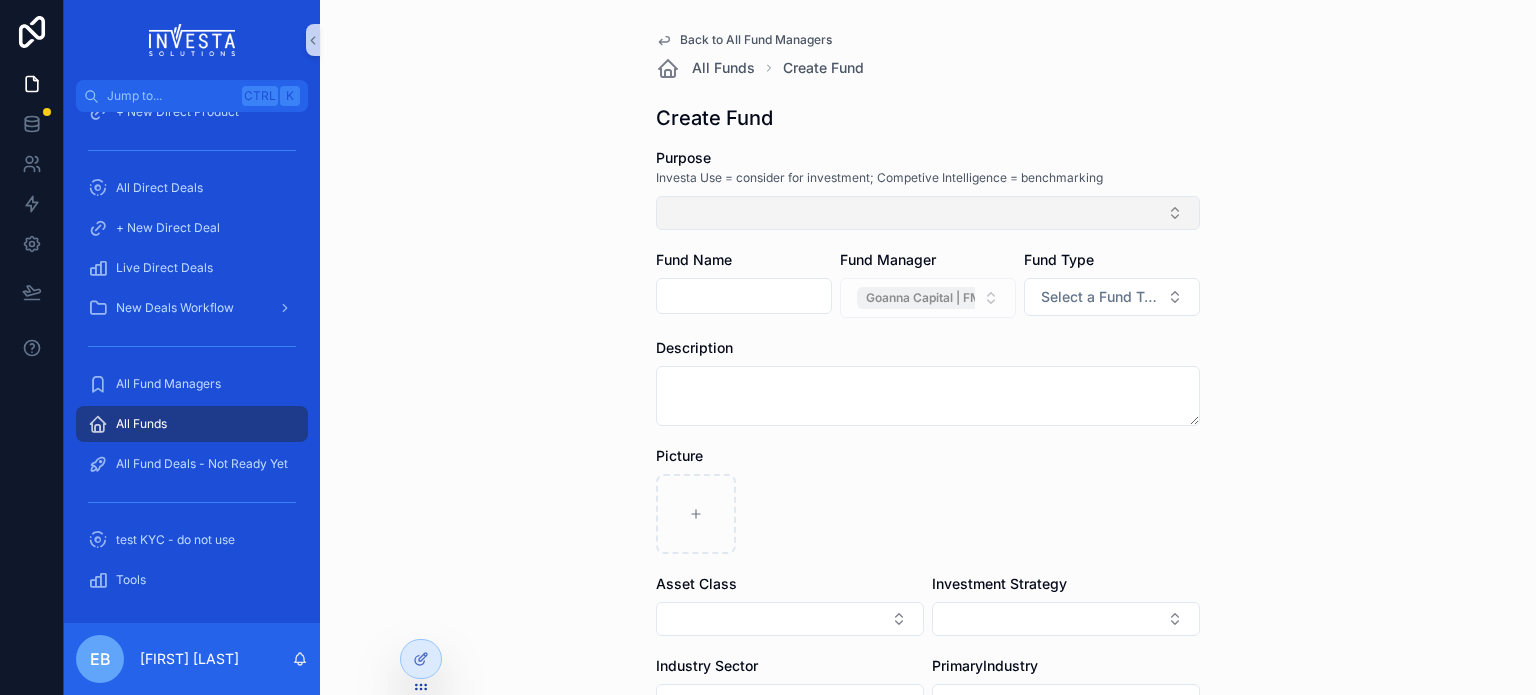 click at bounding box center [928, 213] 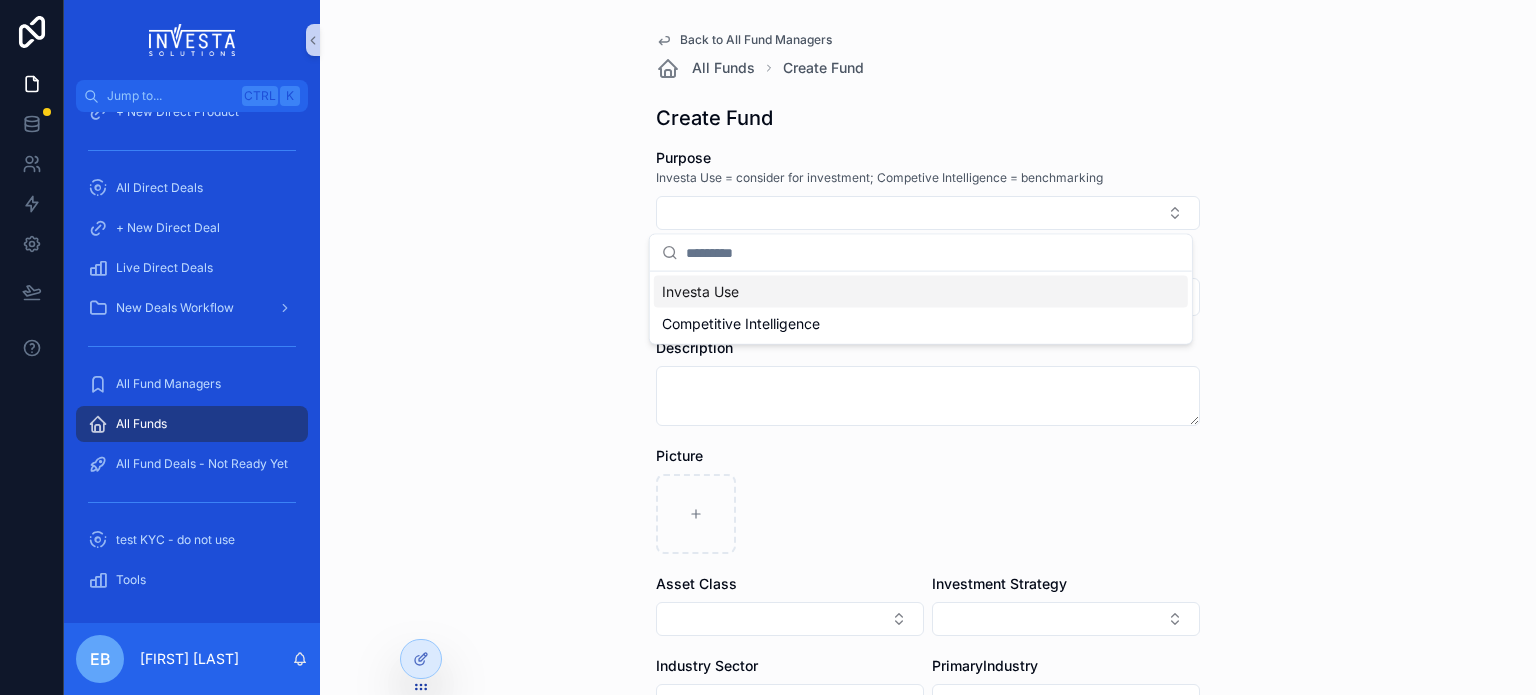click on "Investa Use" at bounding box center (700, 292) 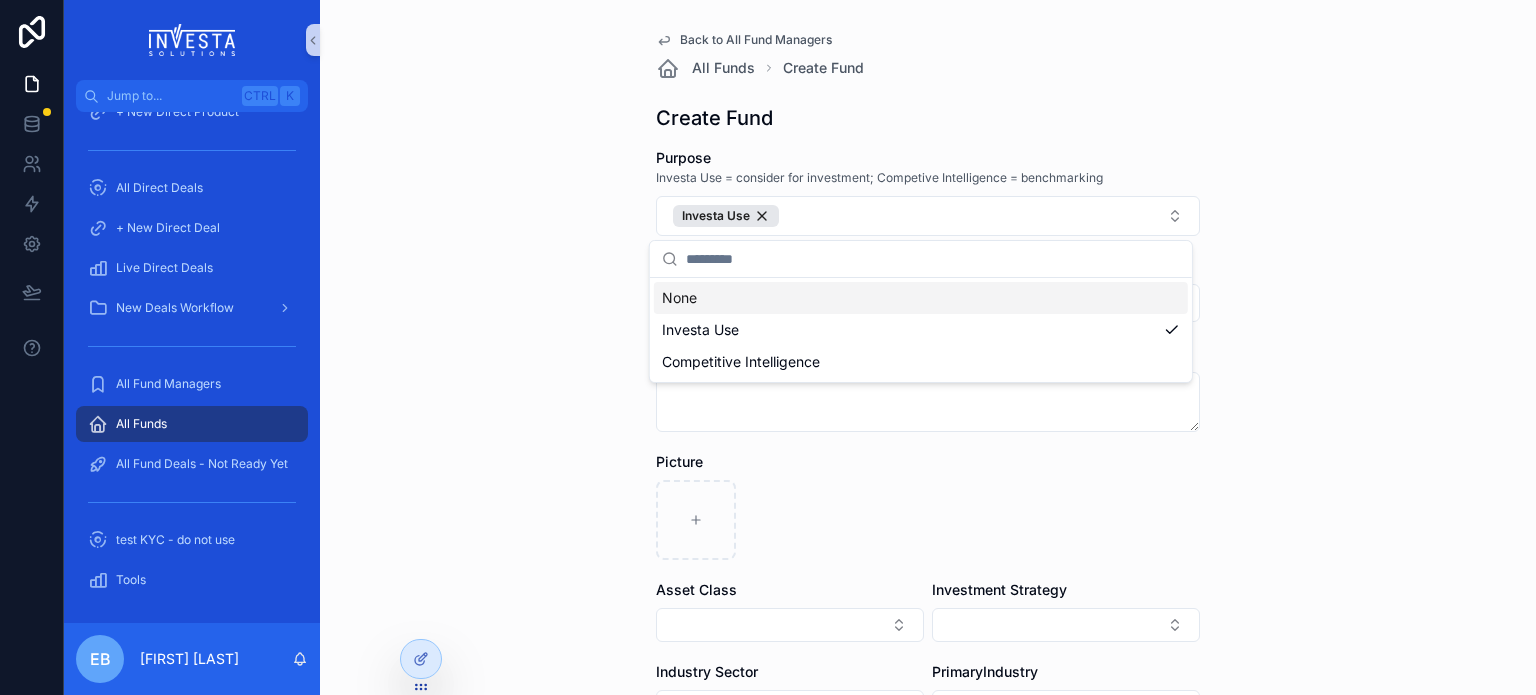 click on "Back to All Fund Managers All Funds Create Fund Create Fund Purpose Investa Use = consider for investment; Competive Intelligence = benchmarking Investa Use Fund Name Fund Manager Goanna Capital | FM000017 Fund Type Select a Fund Type Description Picture Asset Class Investment Strategy Industry Sector PrimaryIndustry Industry Vertical Investment Stage Geo Focus Save" at bounding box center [928, 347] 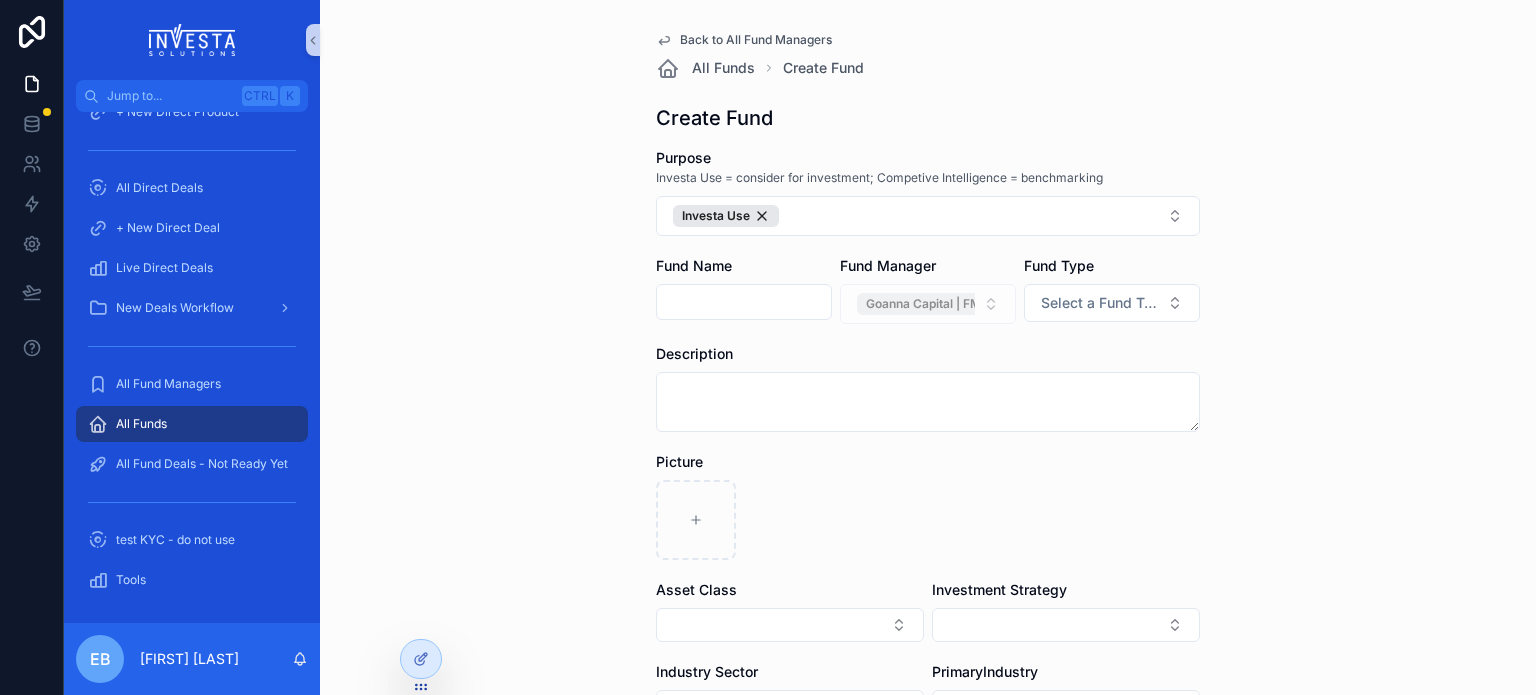 click at bounding box center [744, 302] 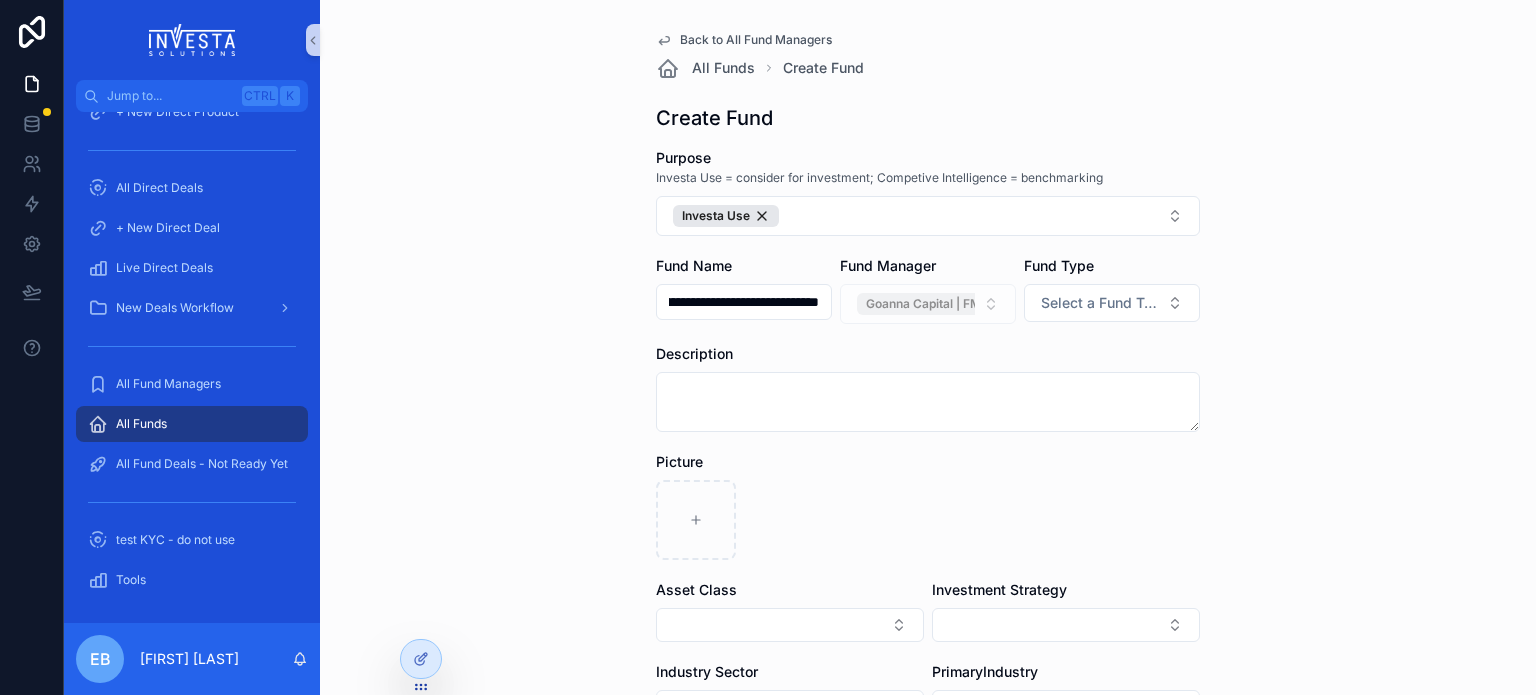 scroll, scrollTop: 0, scrollLeft: 101, axis: horizontal 